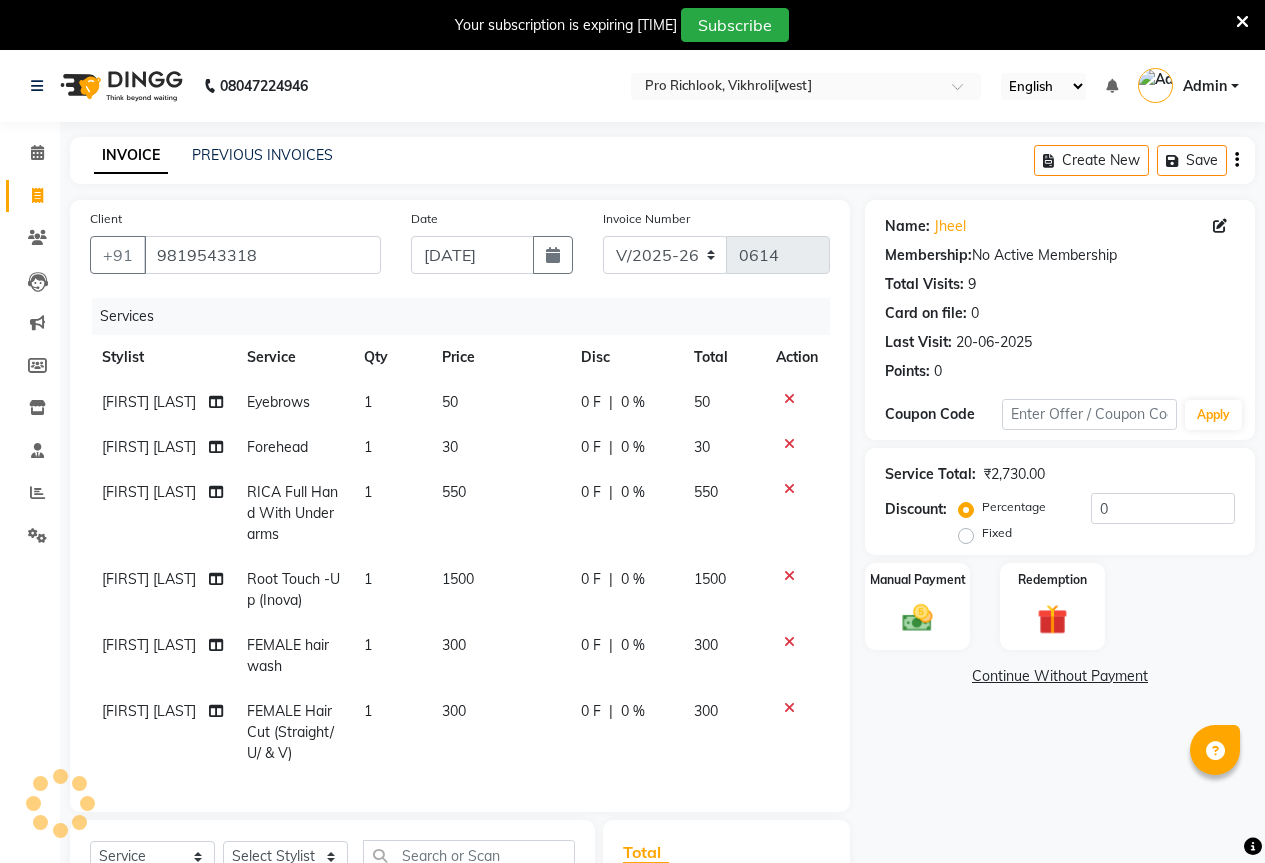 select on "6670" 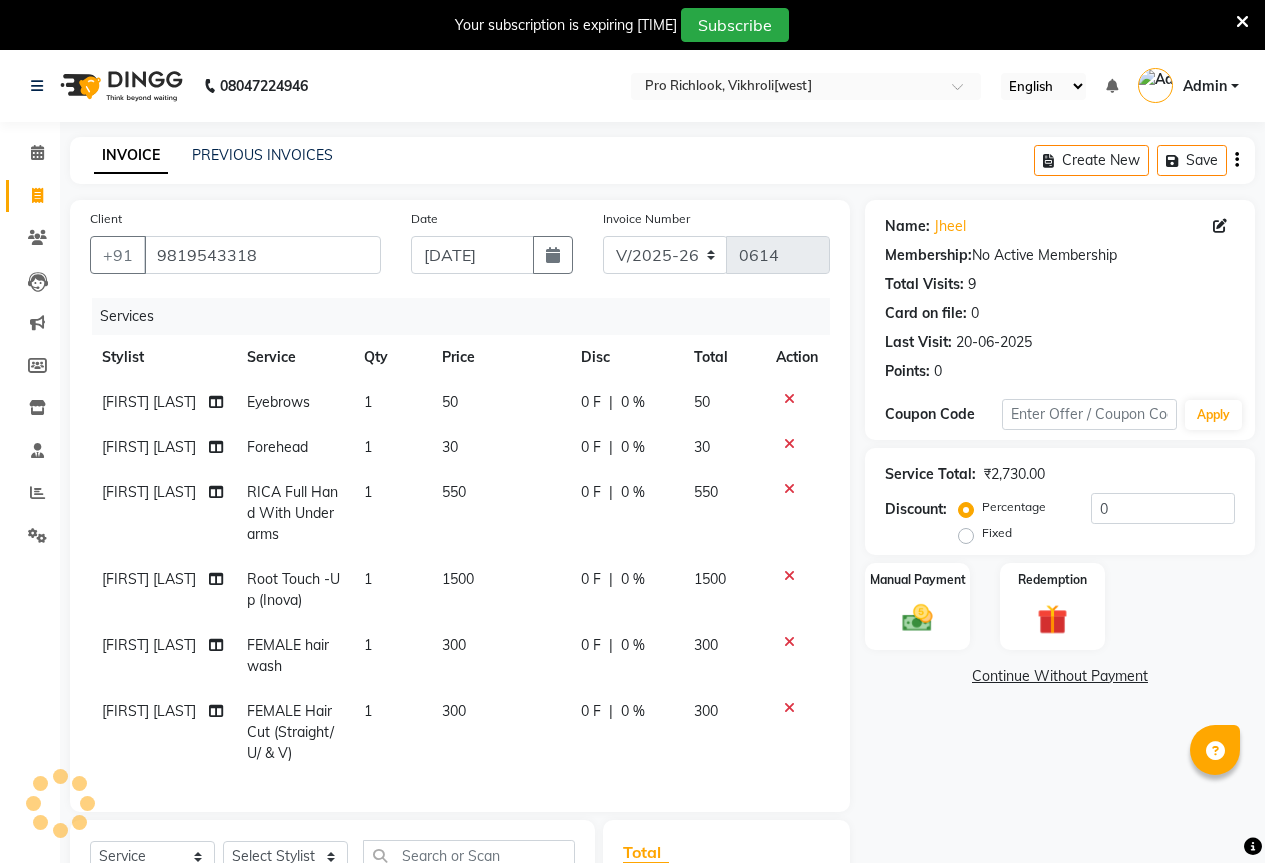 select on "[NUMBER]" 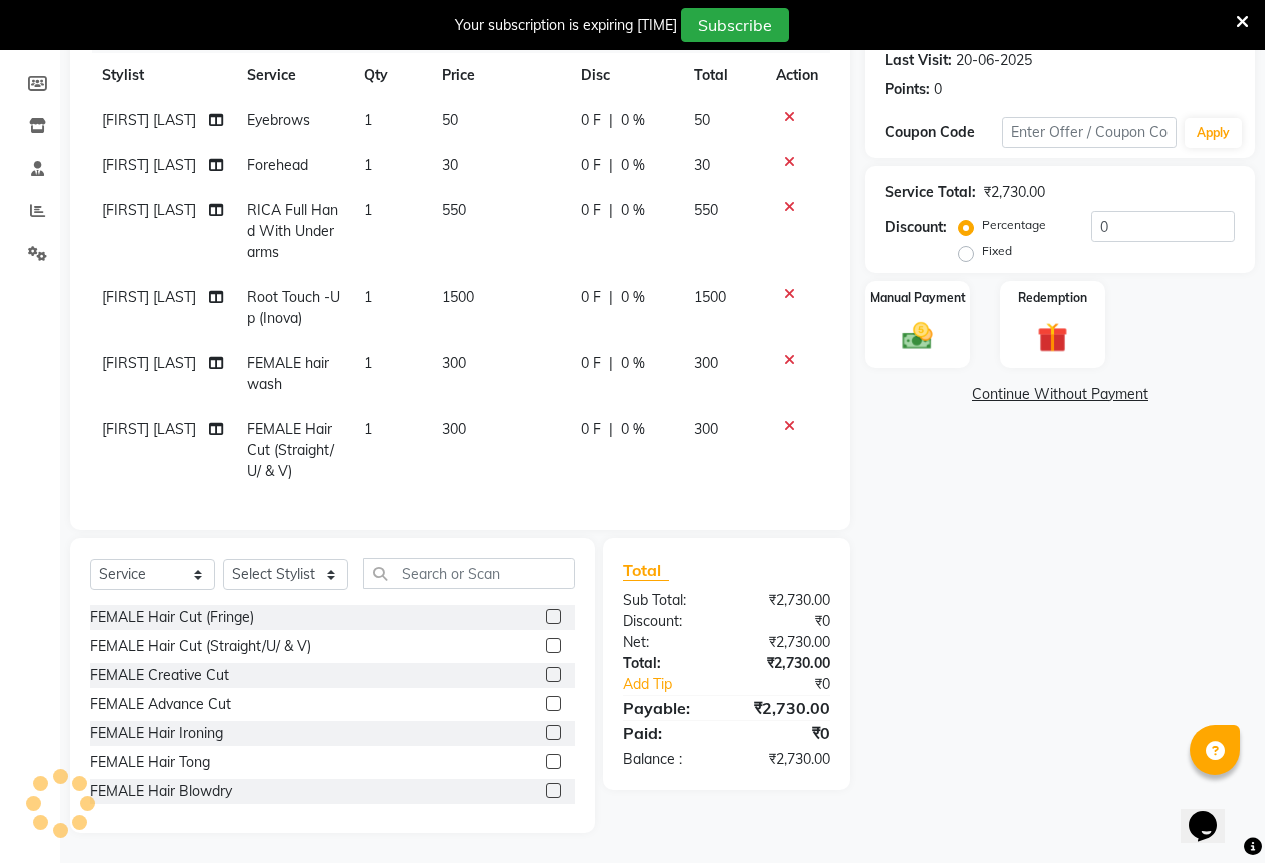 scroll, scrollTop: 0, scrollLeft: 0, axis: both 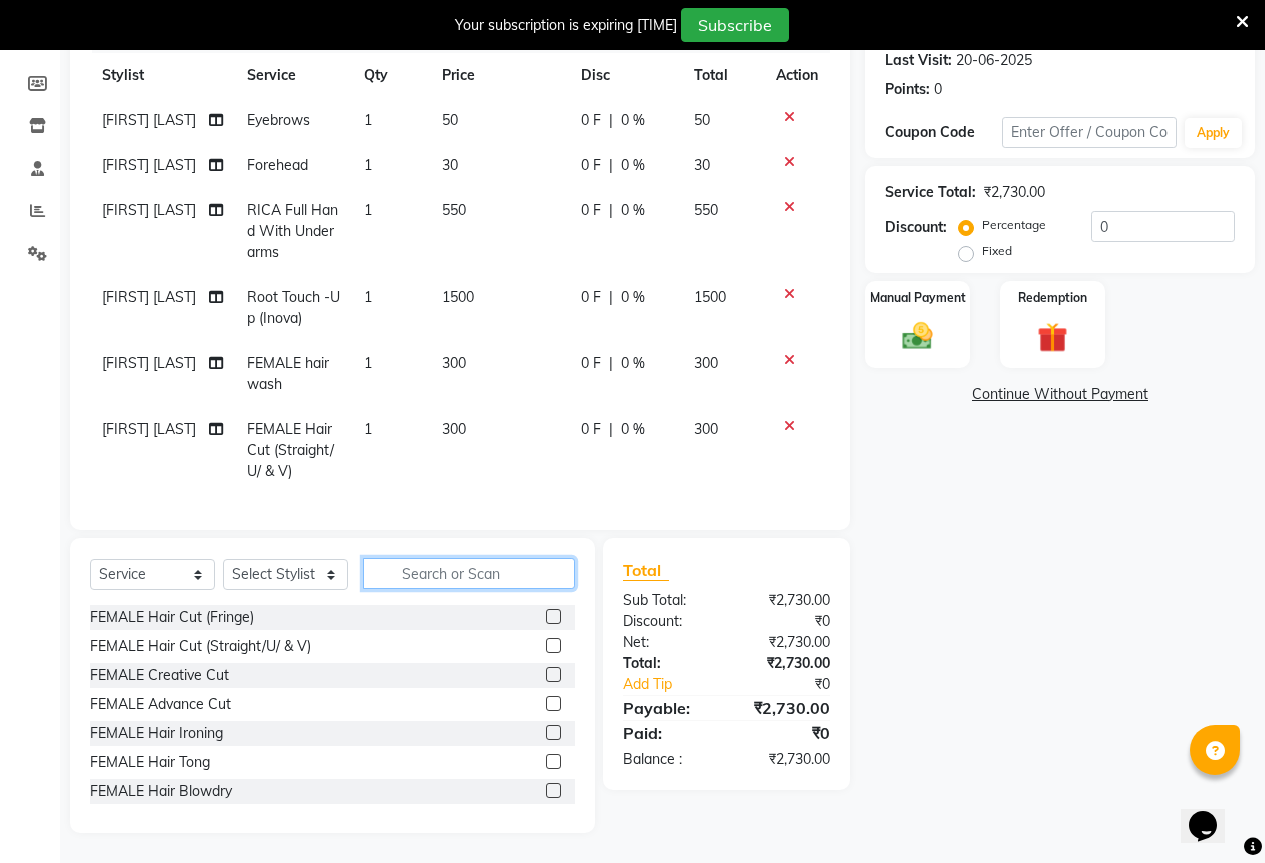 click 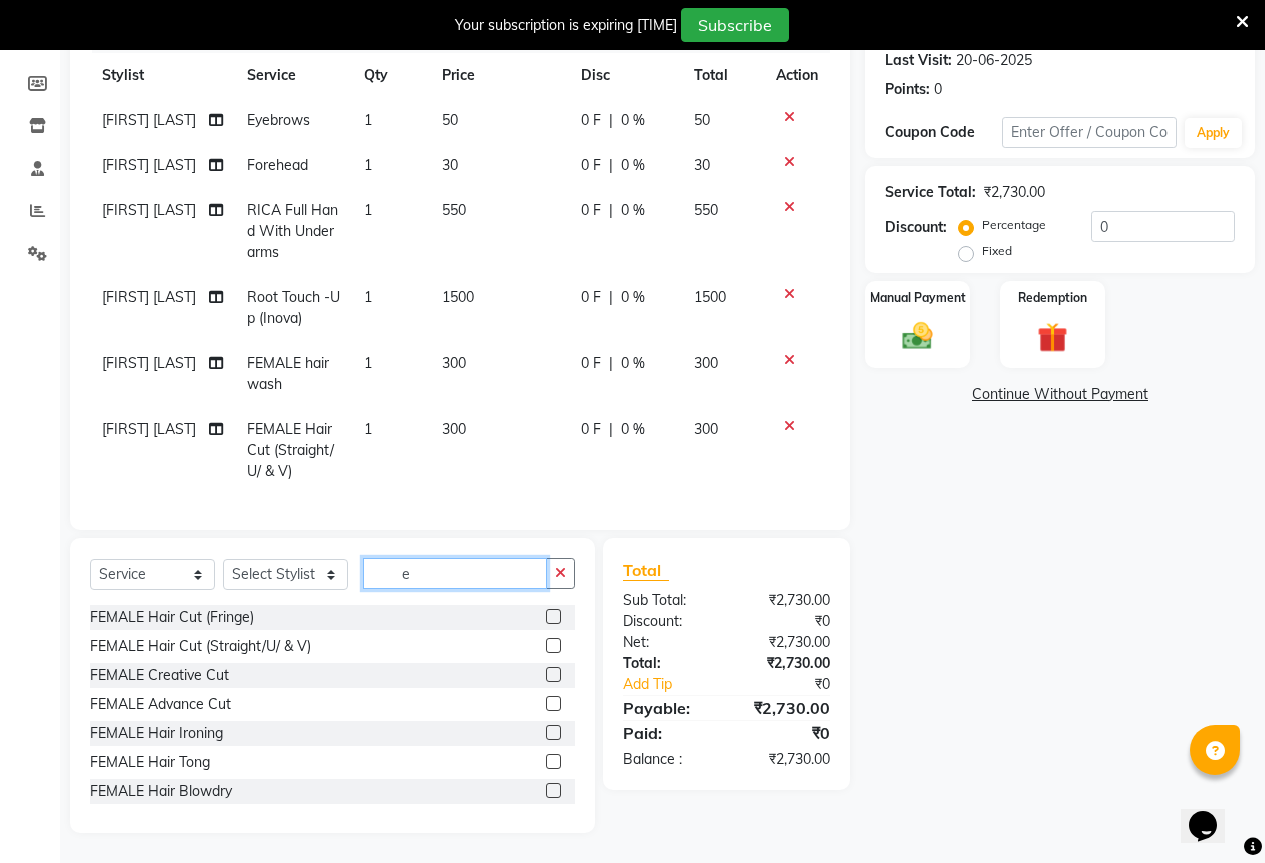 type on "e" 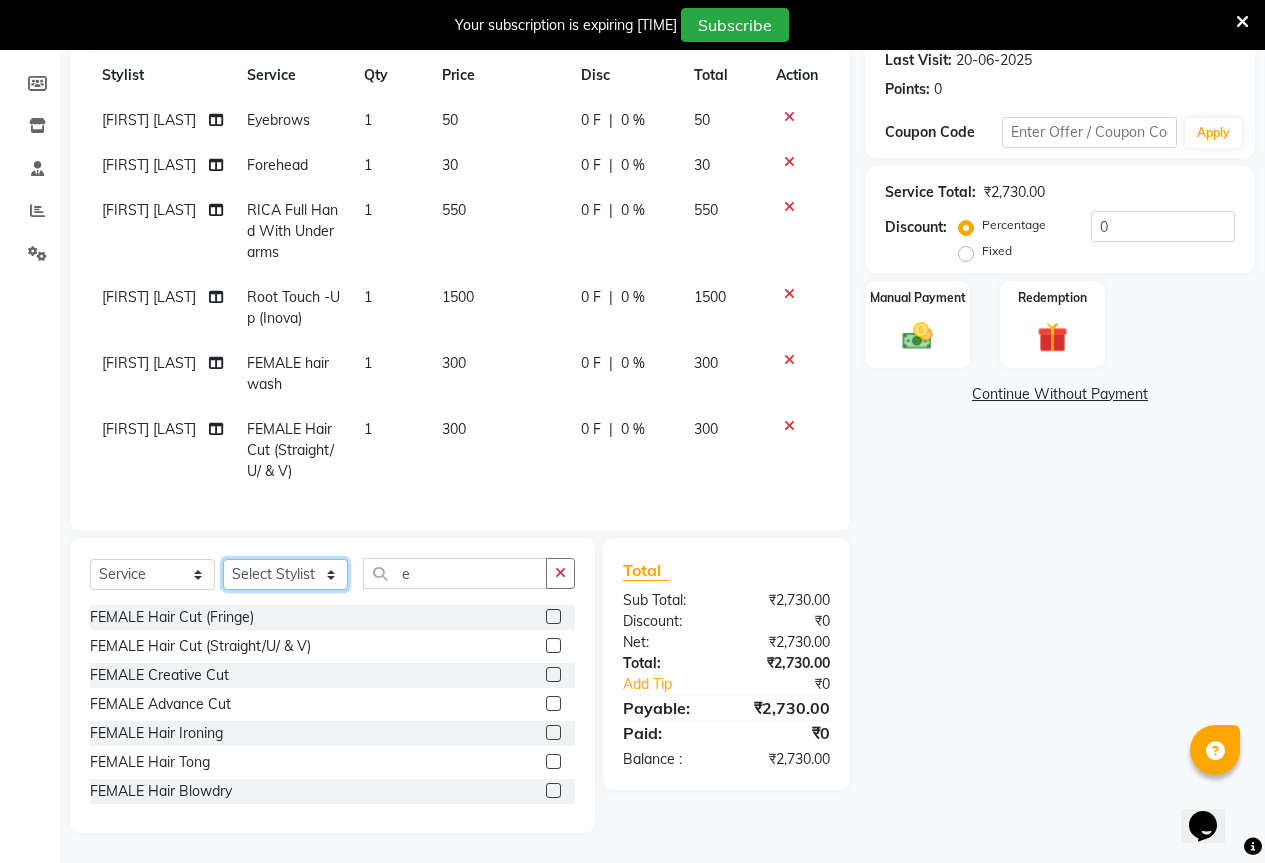 click on "Select Stylist [FIRST] [LAST] [FIRST] [LAST] [TITLE] [LAST] [FIRST] [LAST] [FIRST] [LAST]" 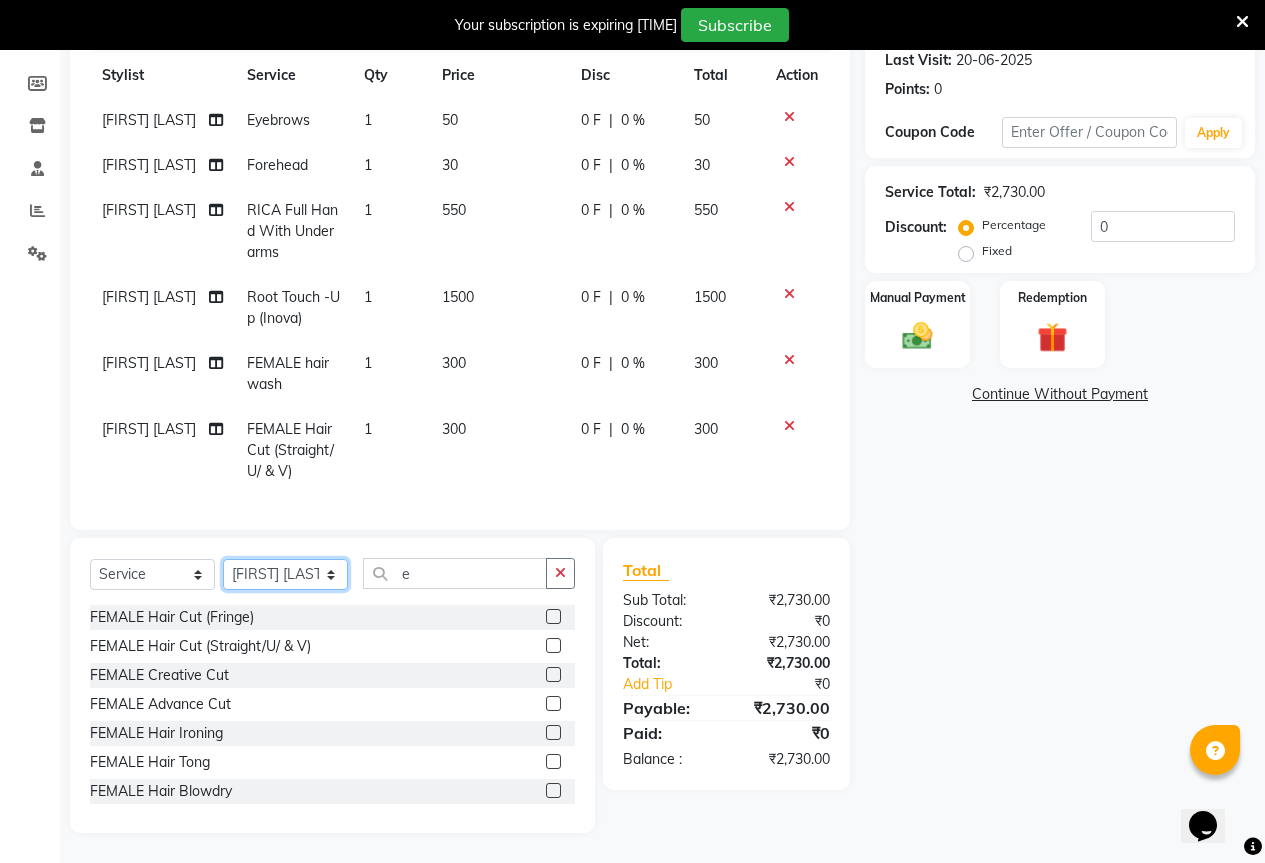click on "Select Stylist [FIRST] [LAST] [FIRST] [LAST] [TITLE] [LAST] [FIRST] [LAST] [FIRST] [LAST]" 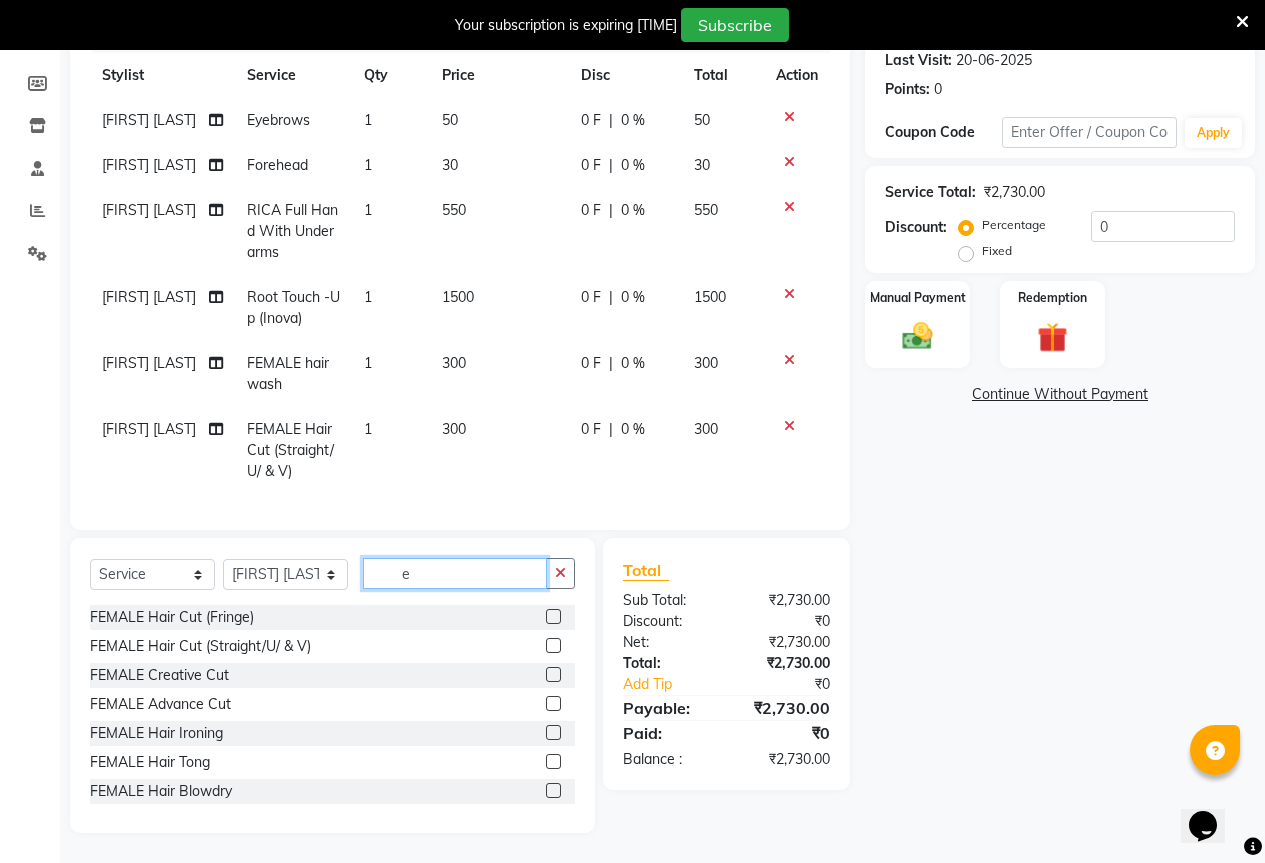 click on "e" 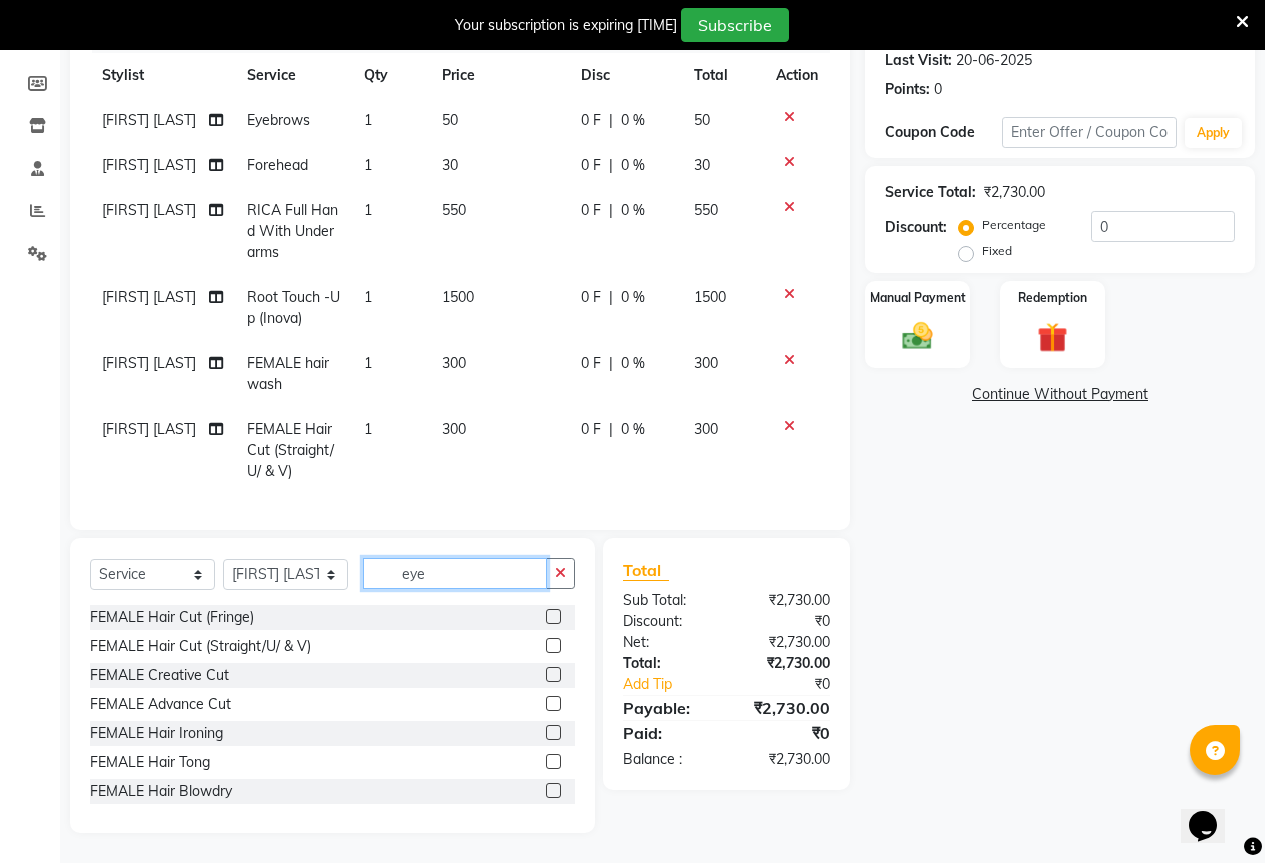 scroll, scrollTop: 245, scrollLeft: 0, axis: vertical 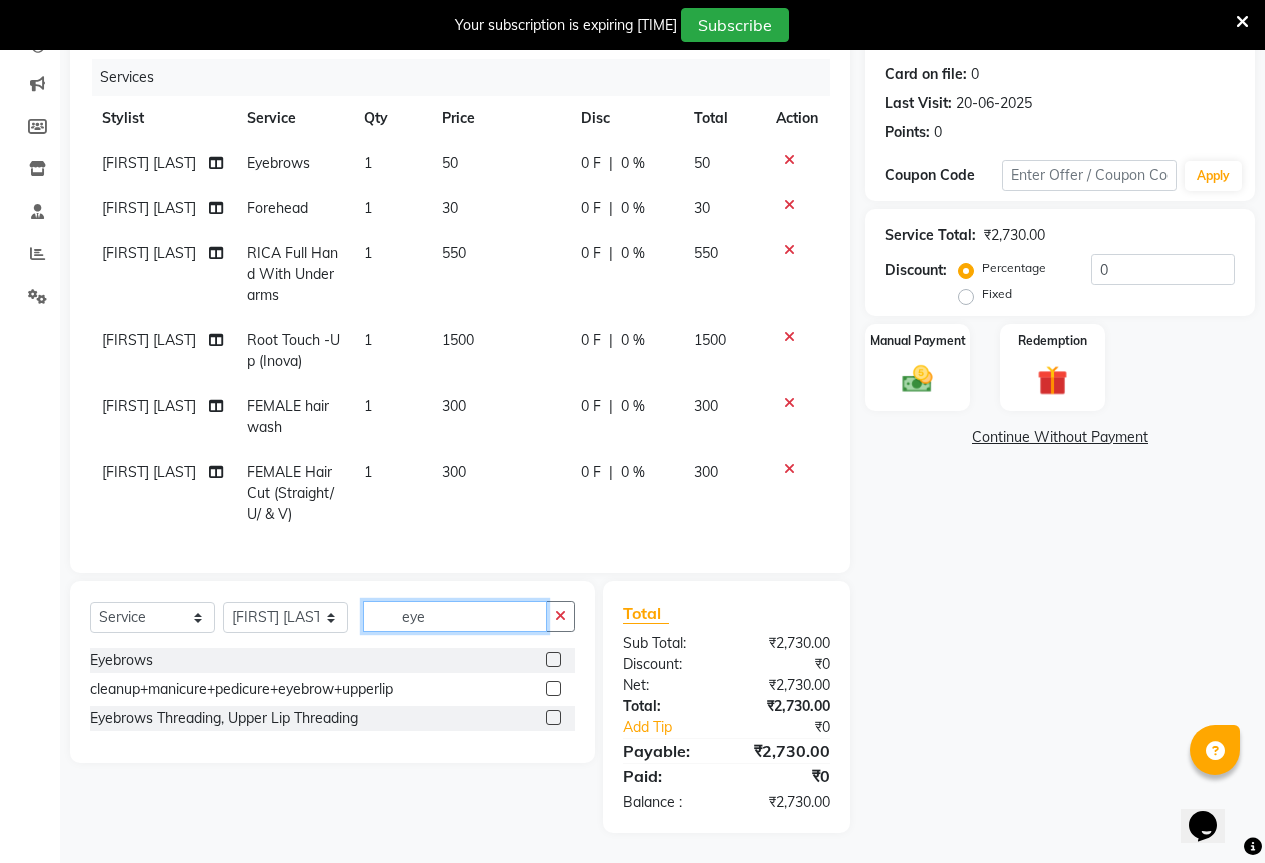 type on "eye" 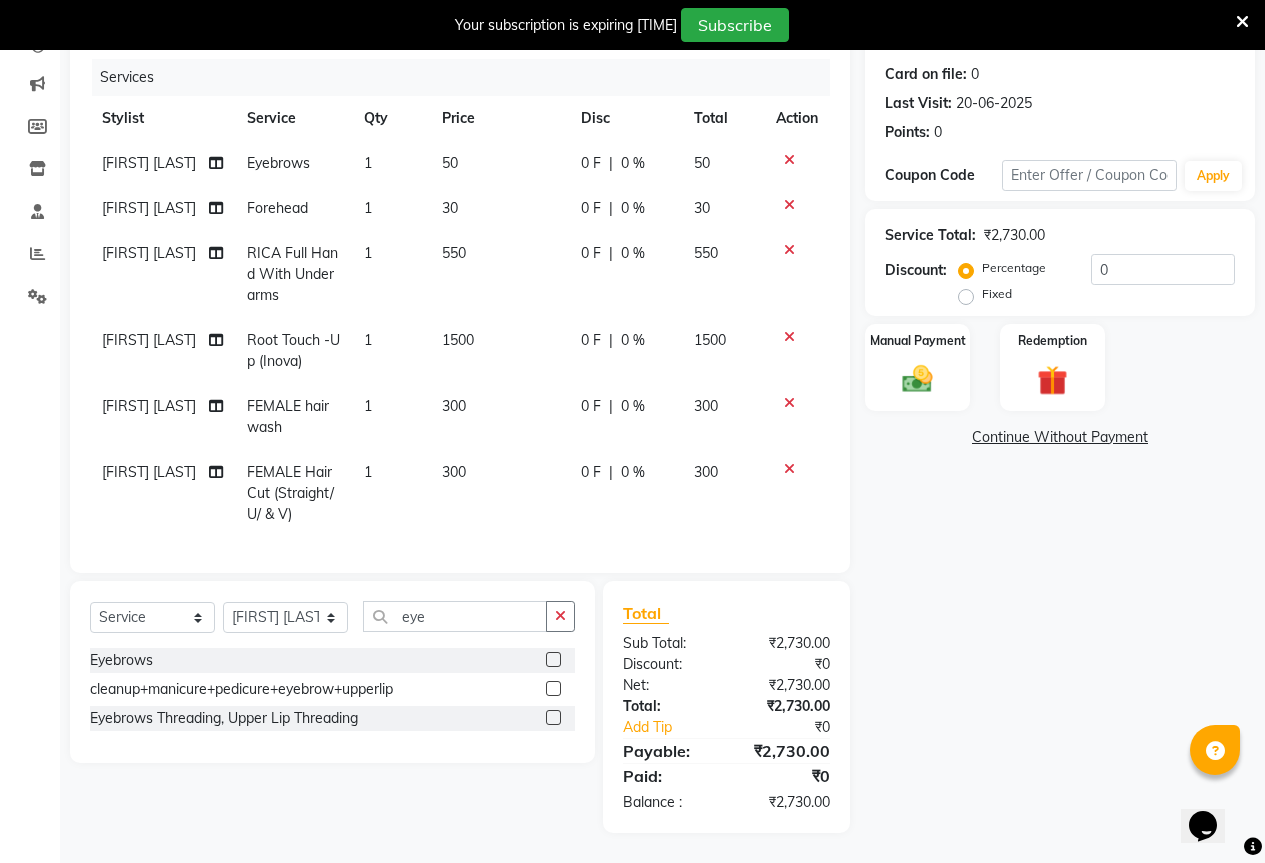 click 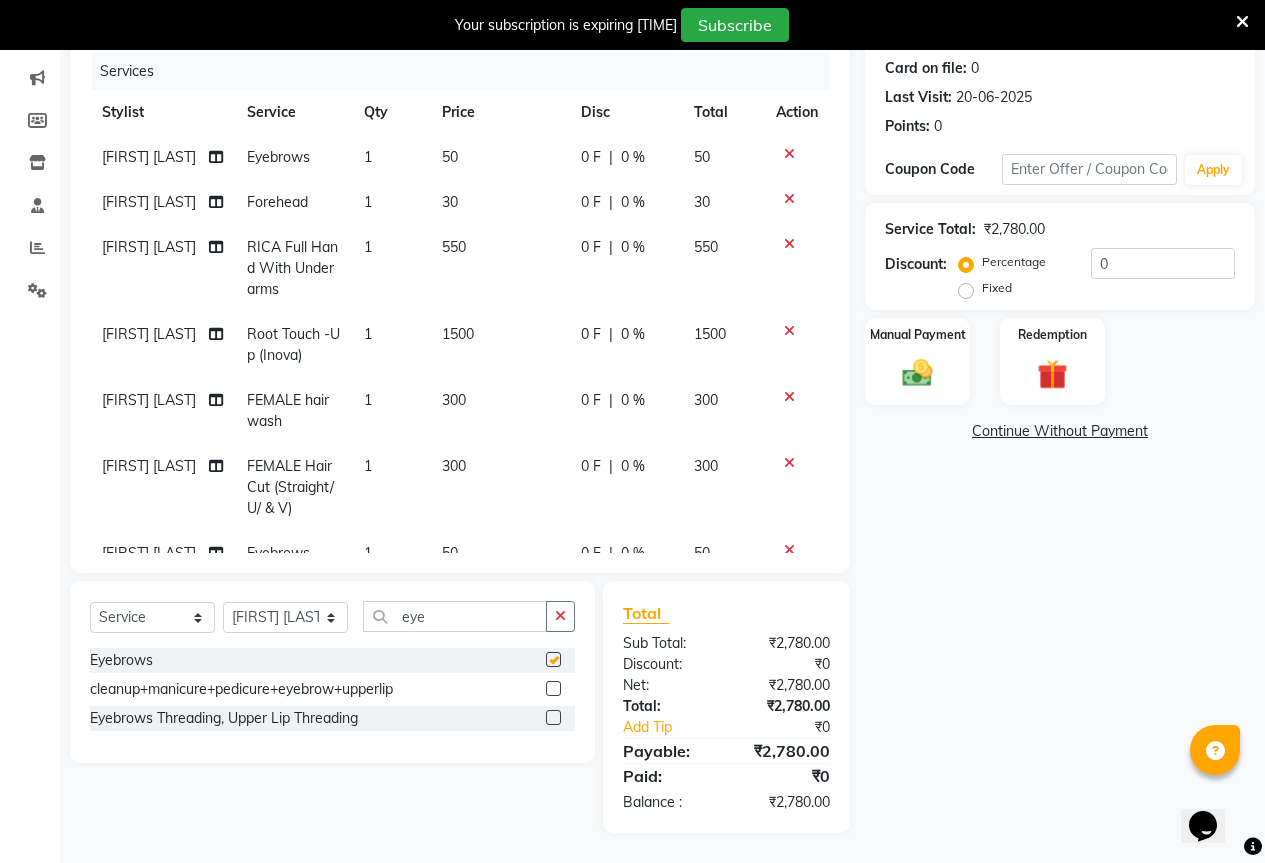 checkbox on "false" 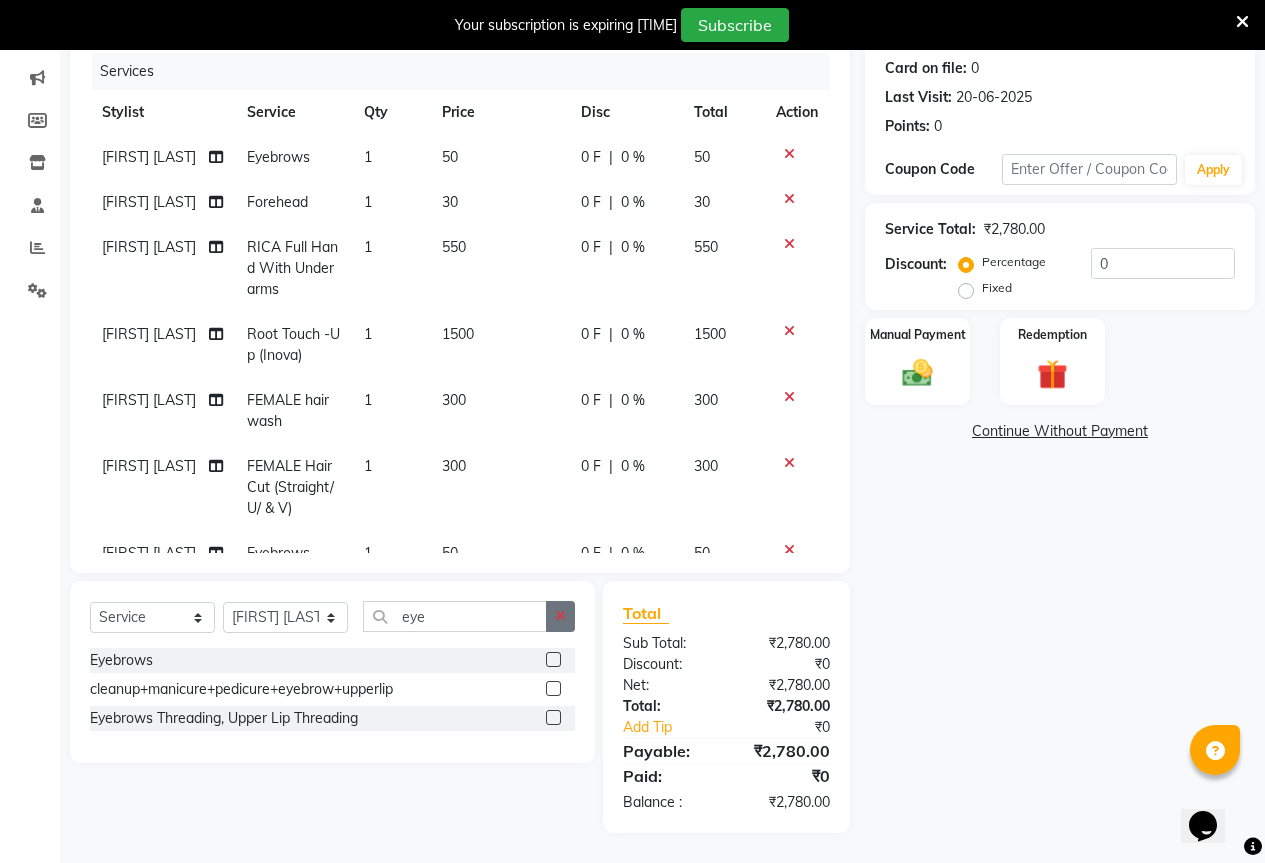 click 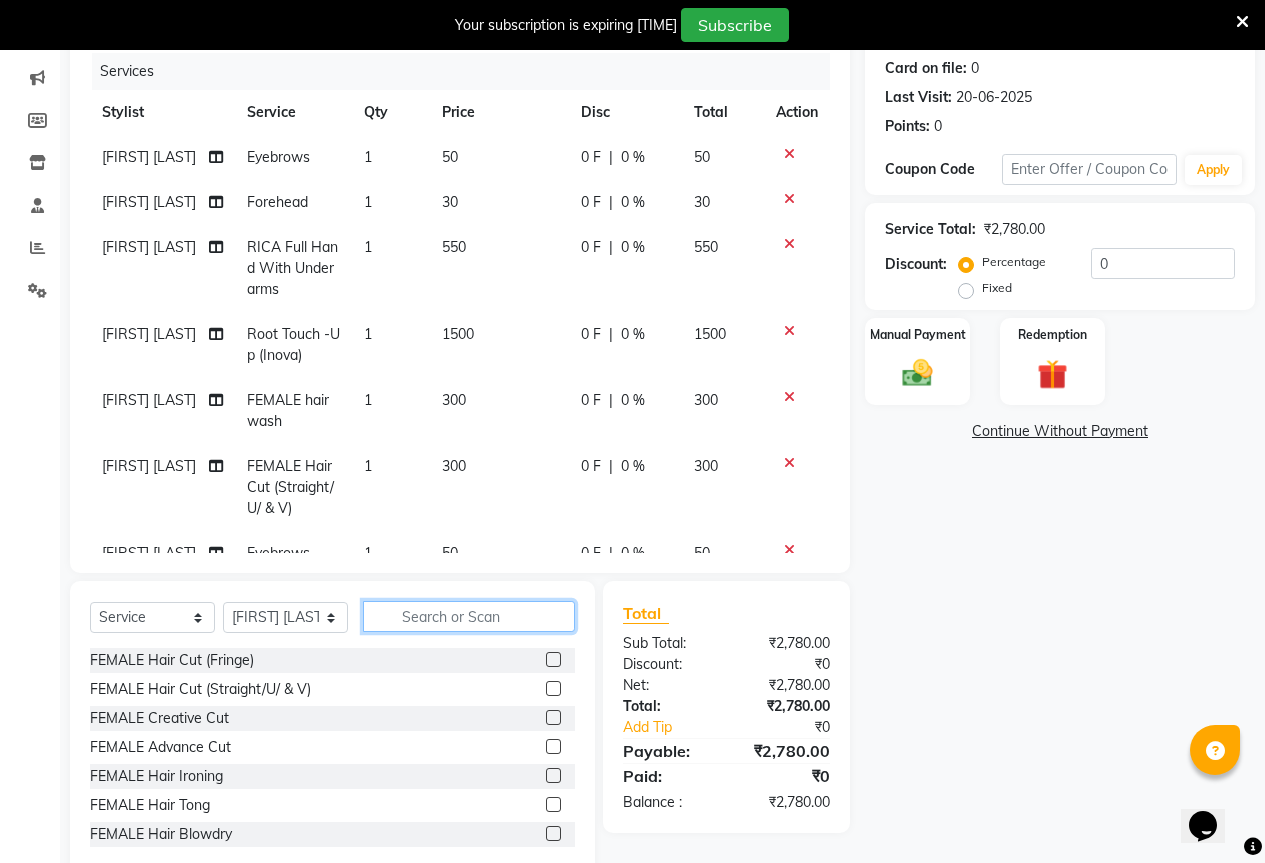click 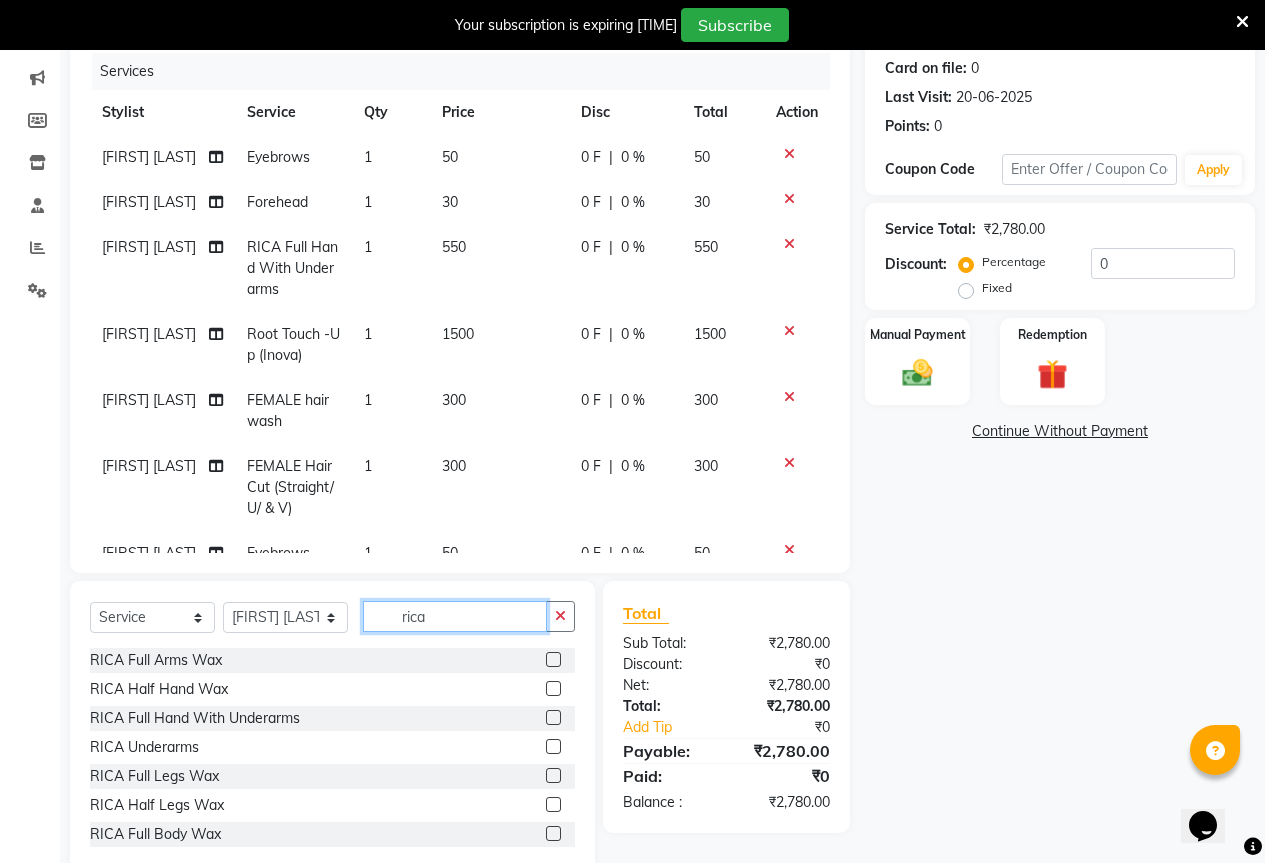 type on "rica" 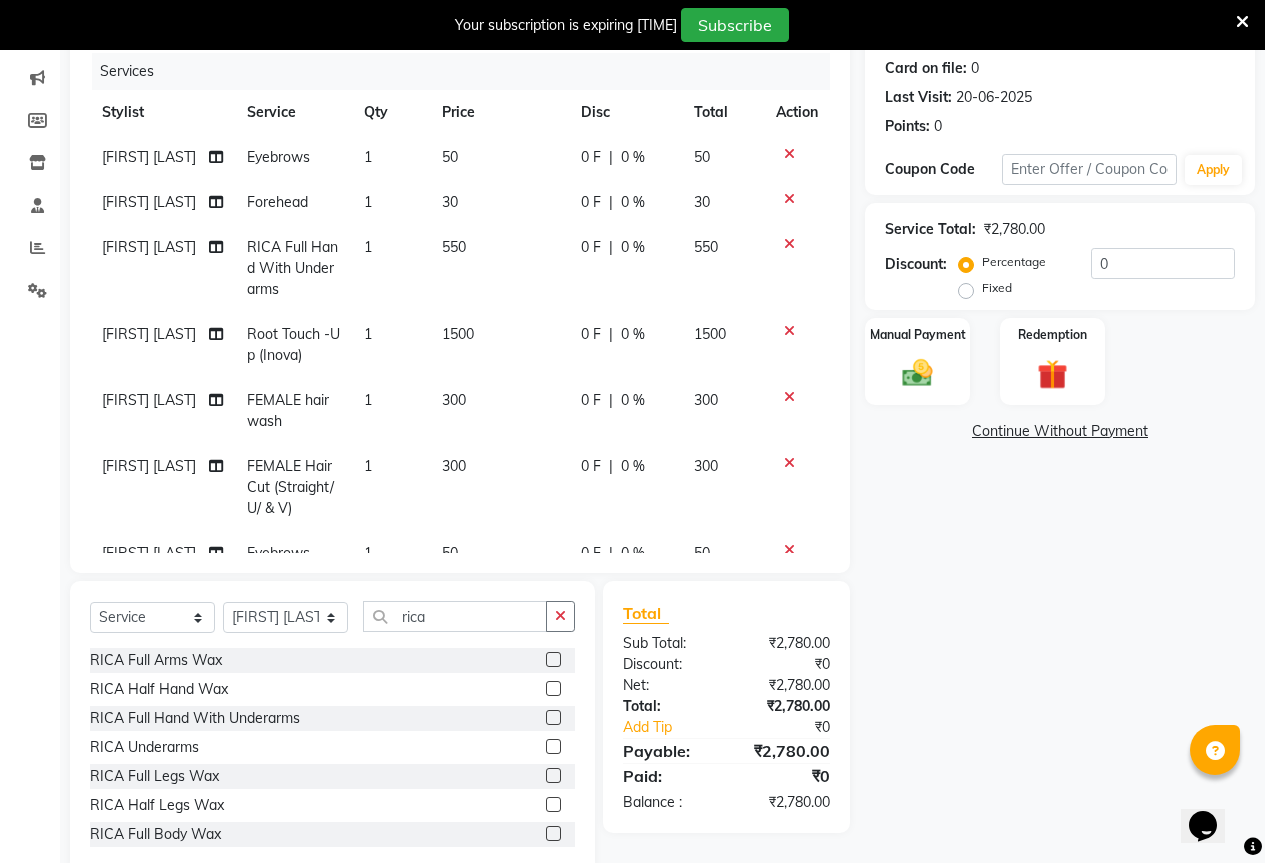 click 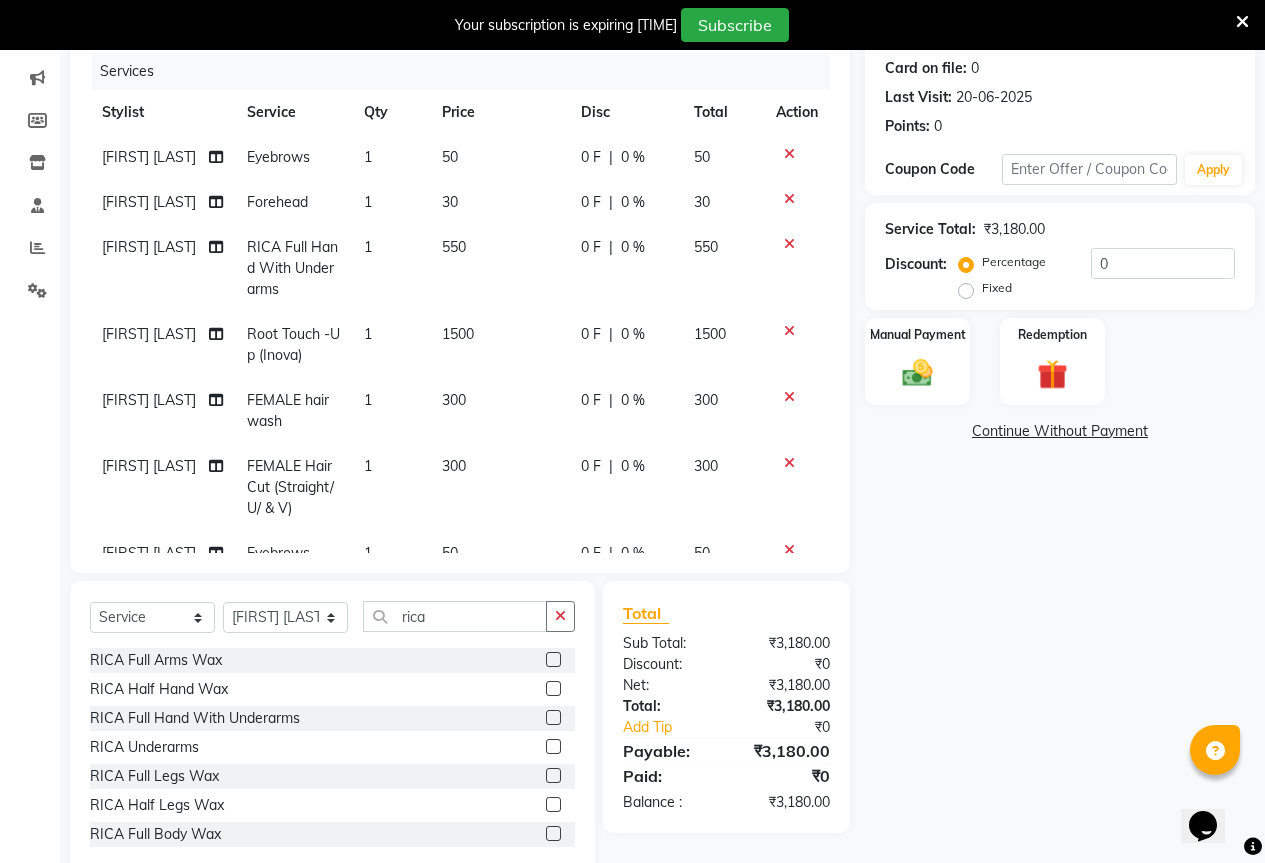 click 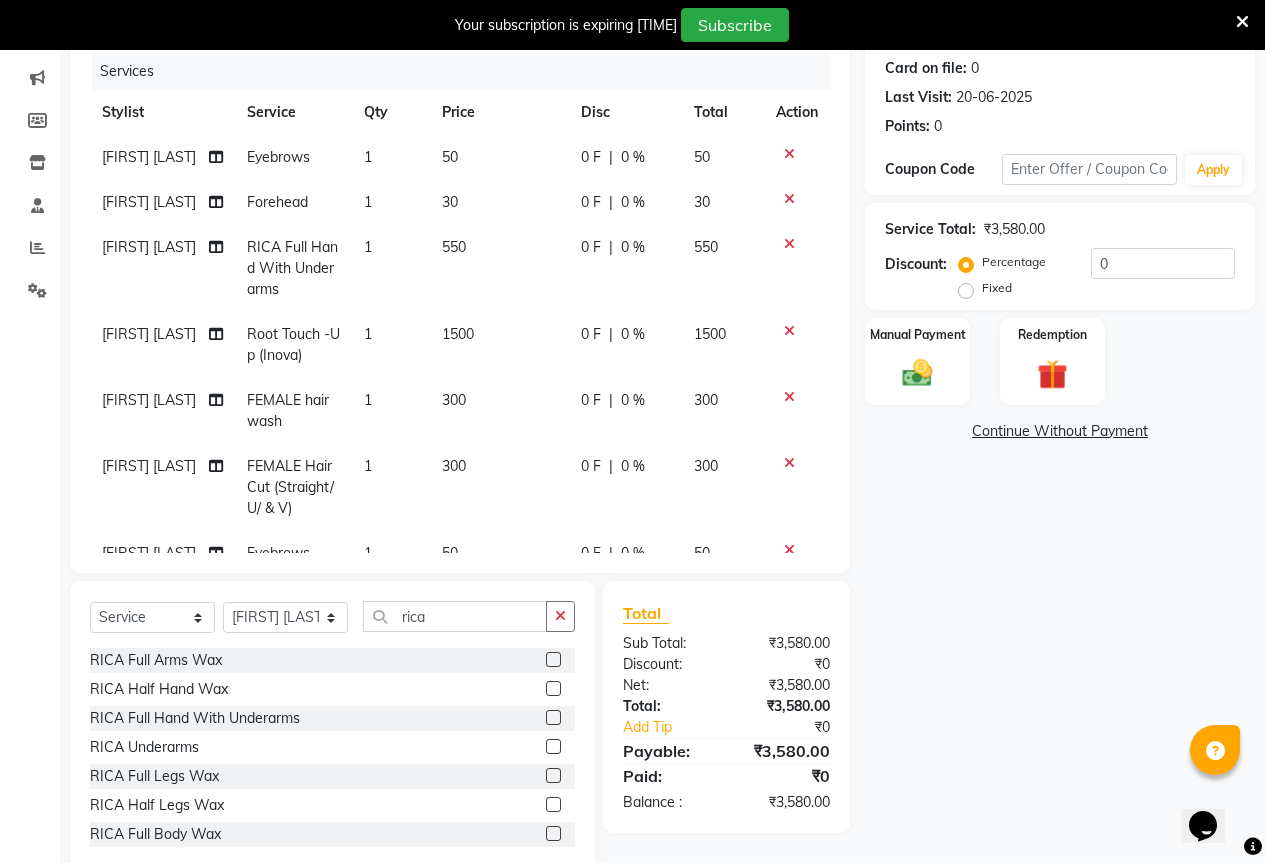 click 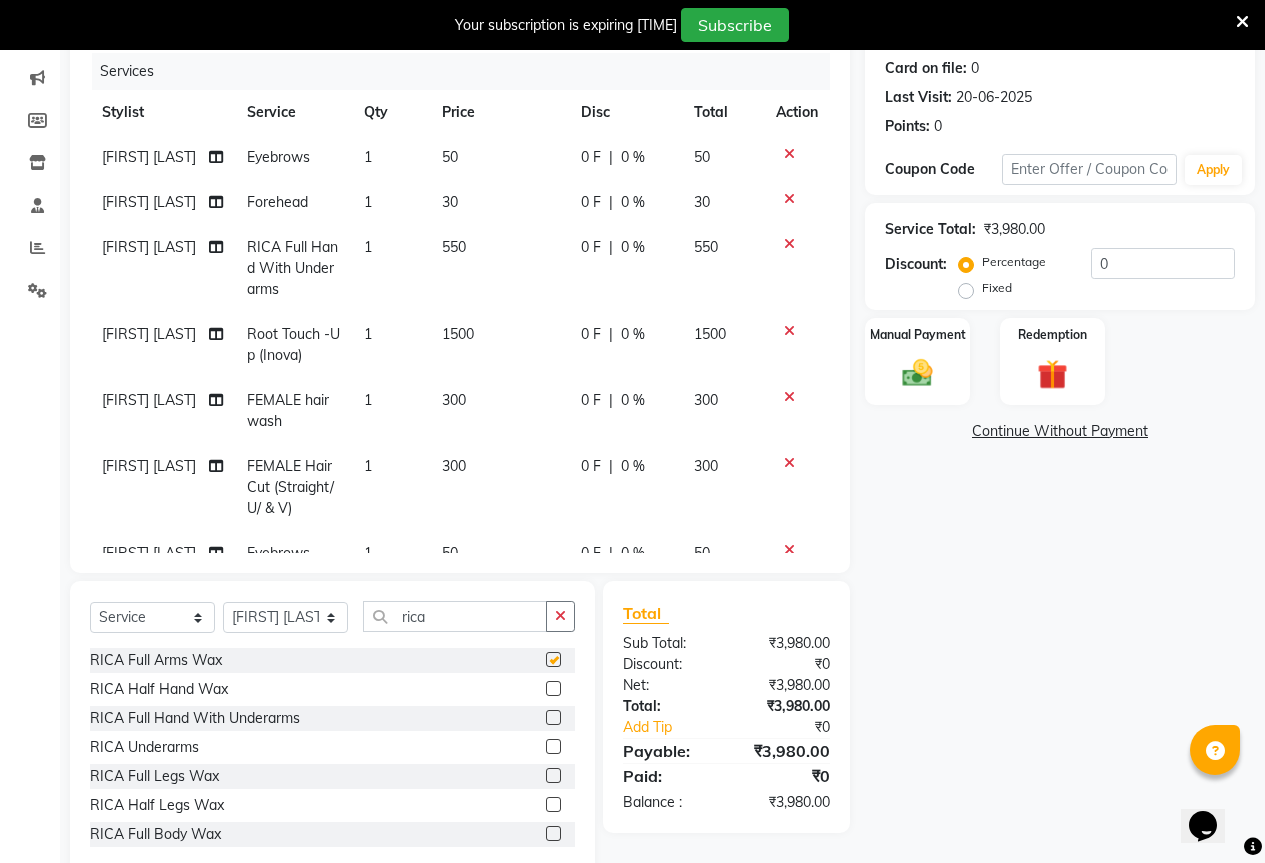 checkbox on "false" 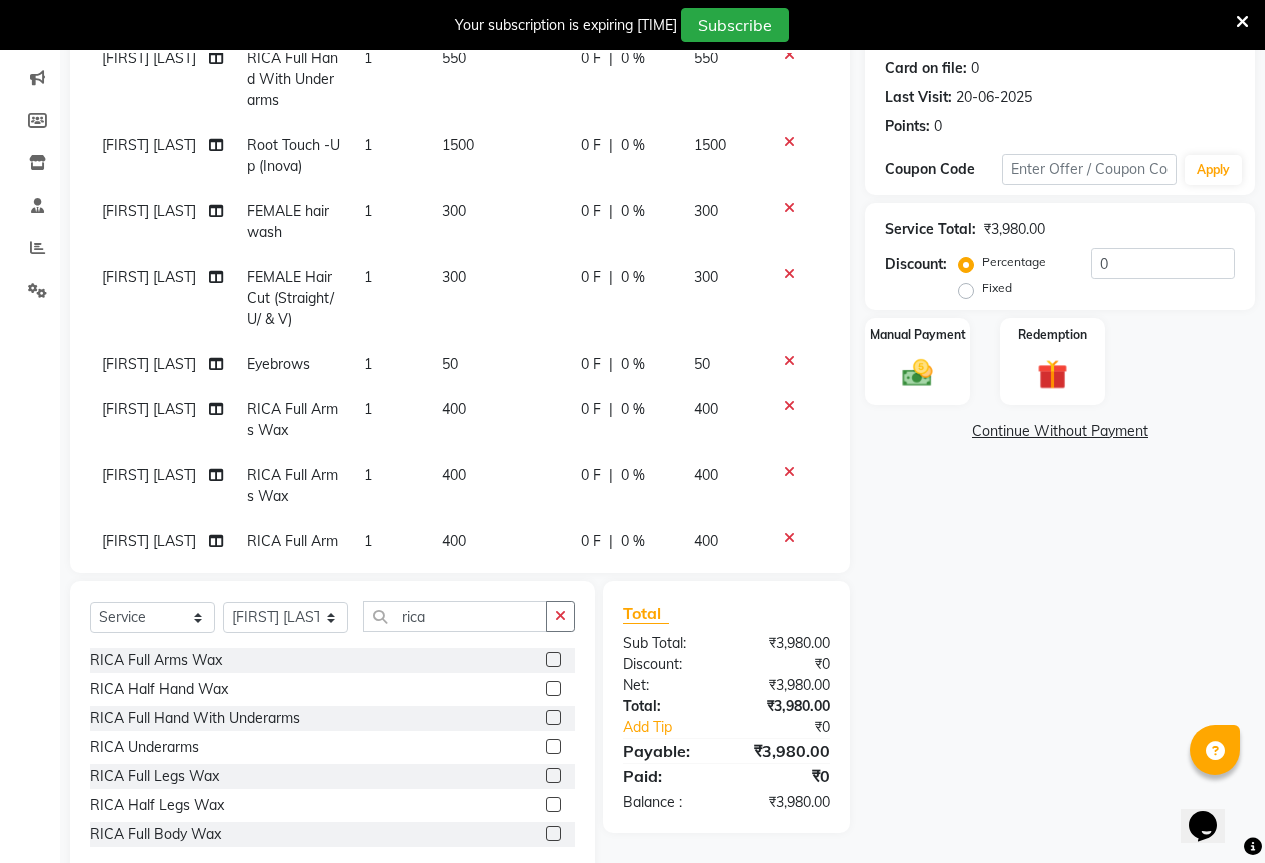 scroll, scrollTop: 252, scrollLeft: 0, axis: vertical 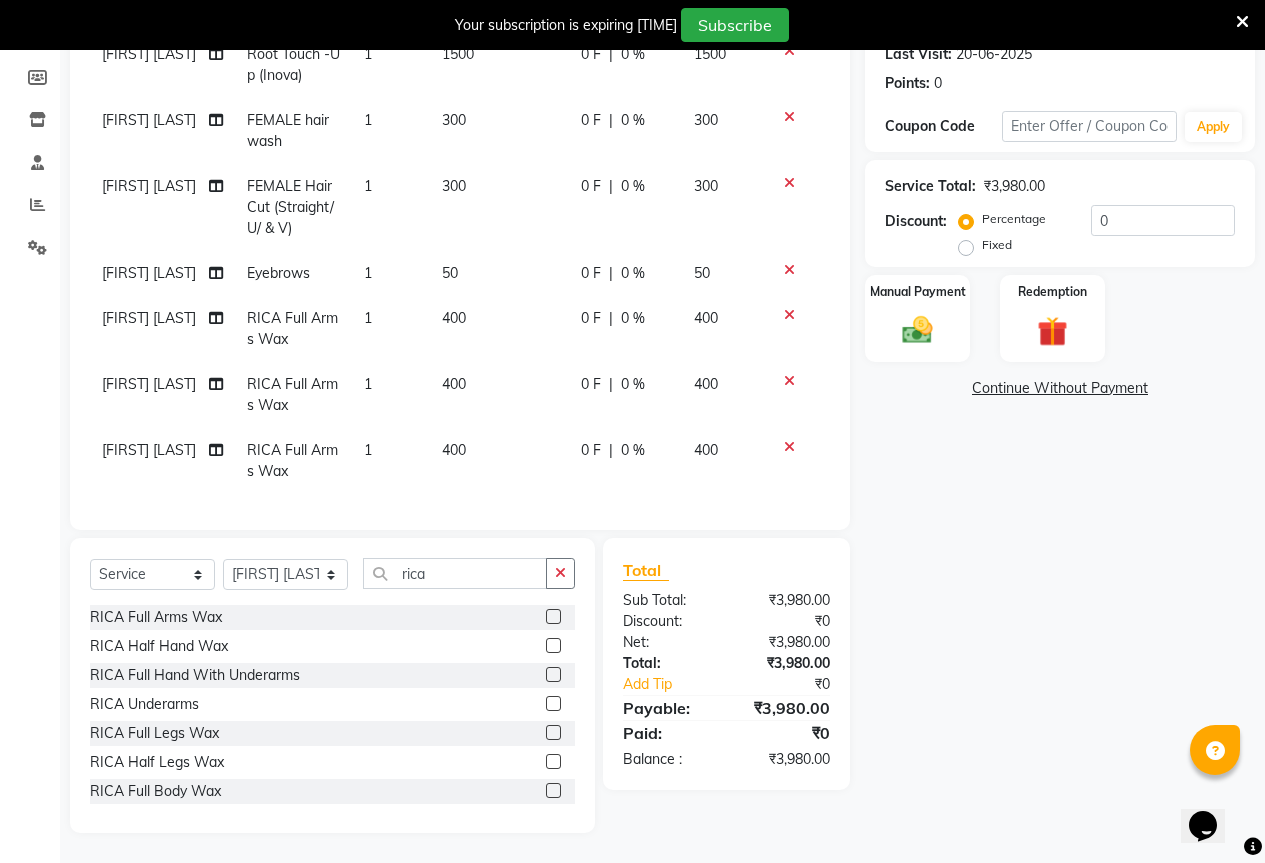 click 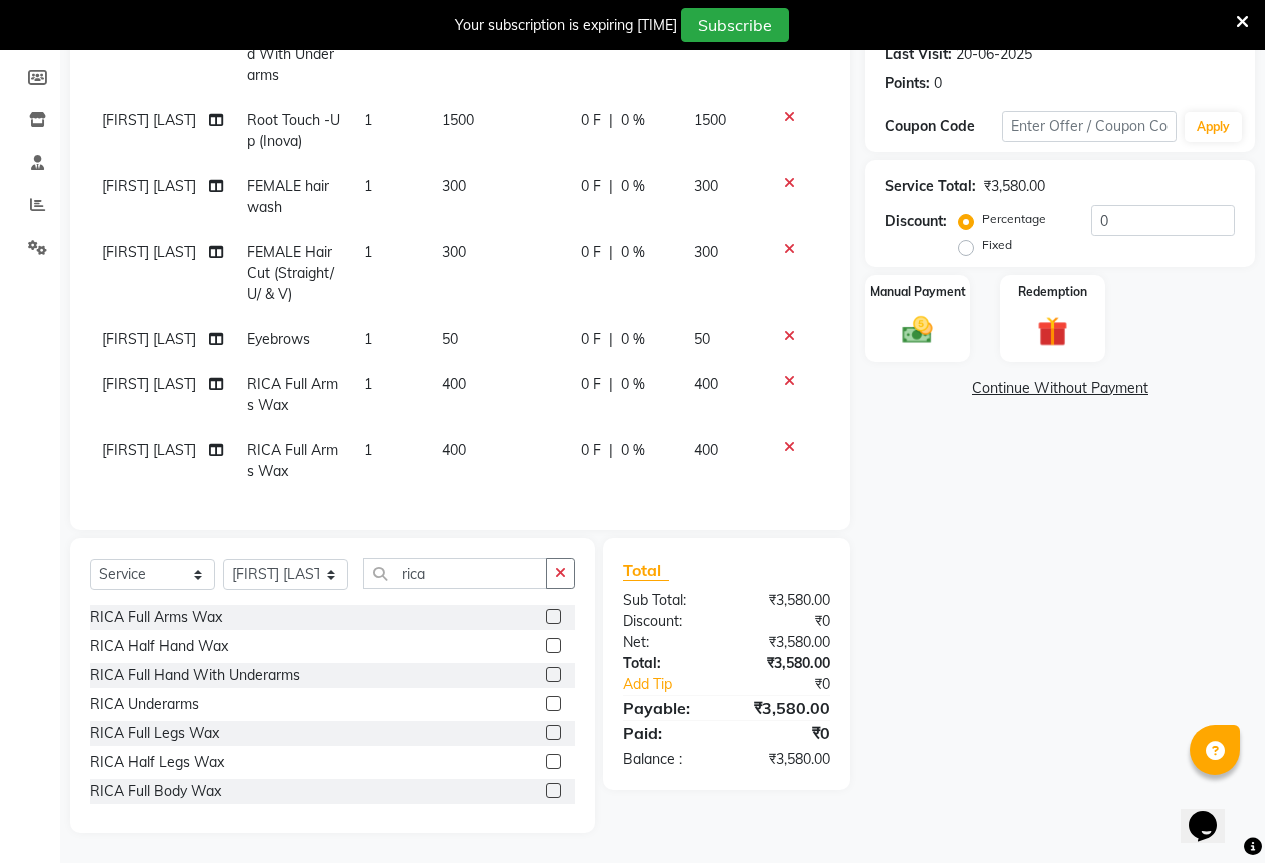 click 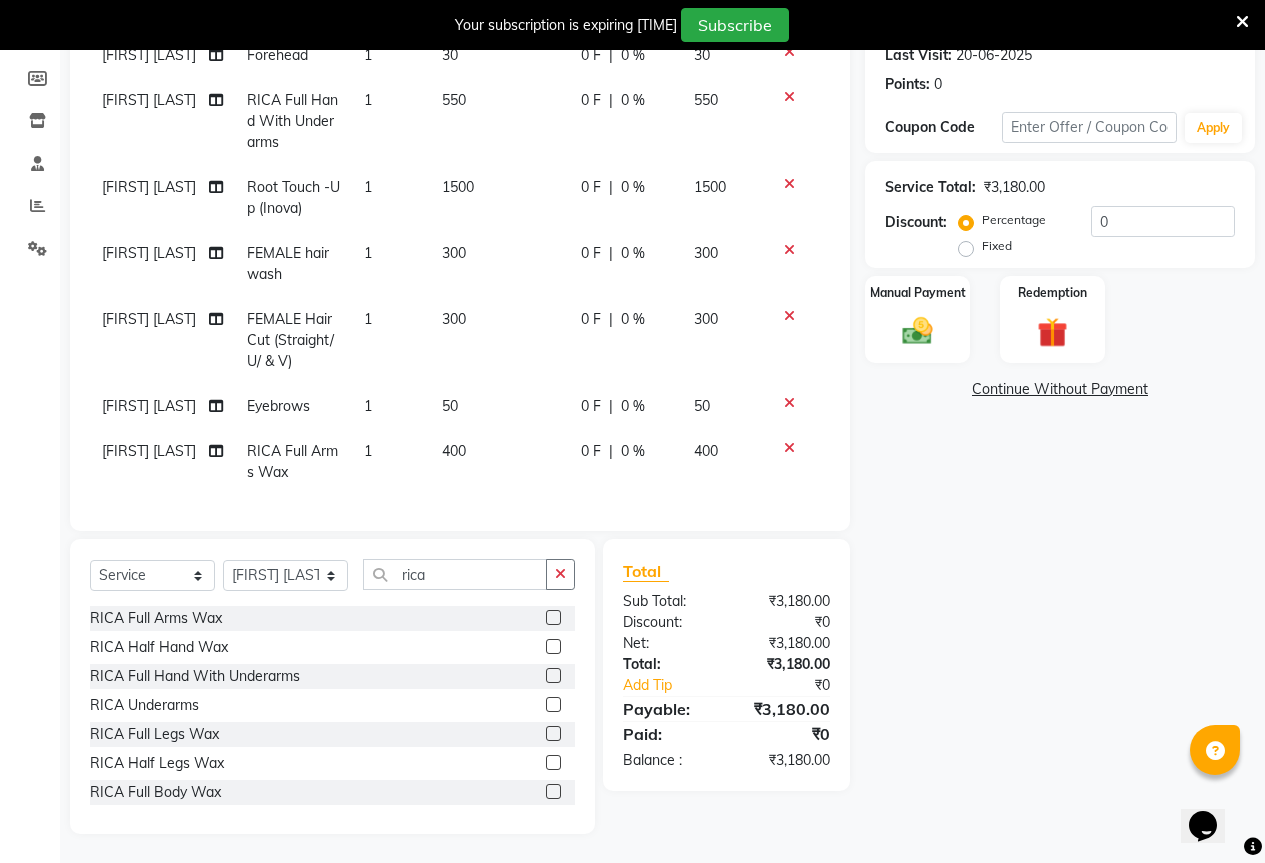 scroll, scrollTop: 288, scrollLeft: 0, axis: vertical 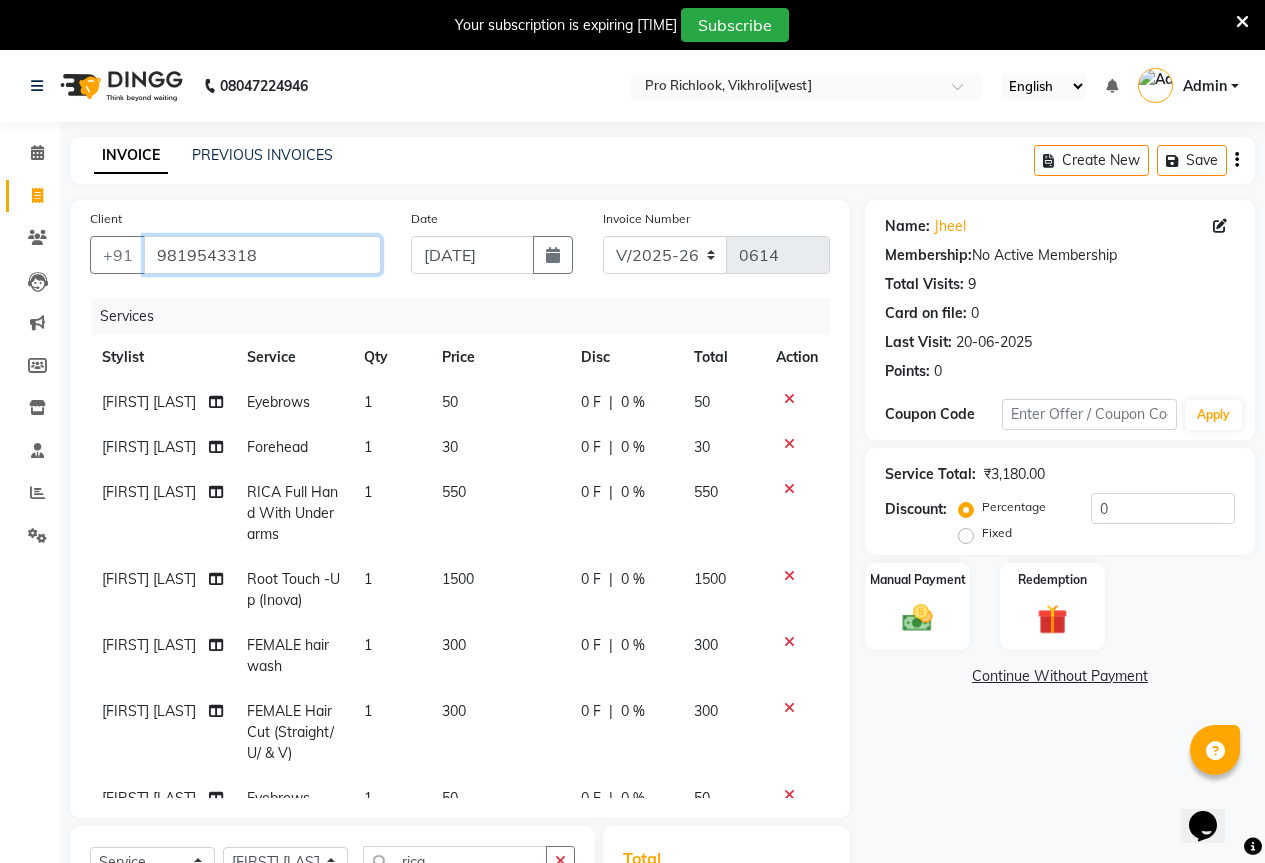 click on "9819543318" at bounding box center (262, 255) 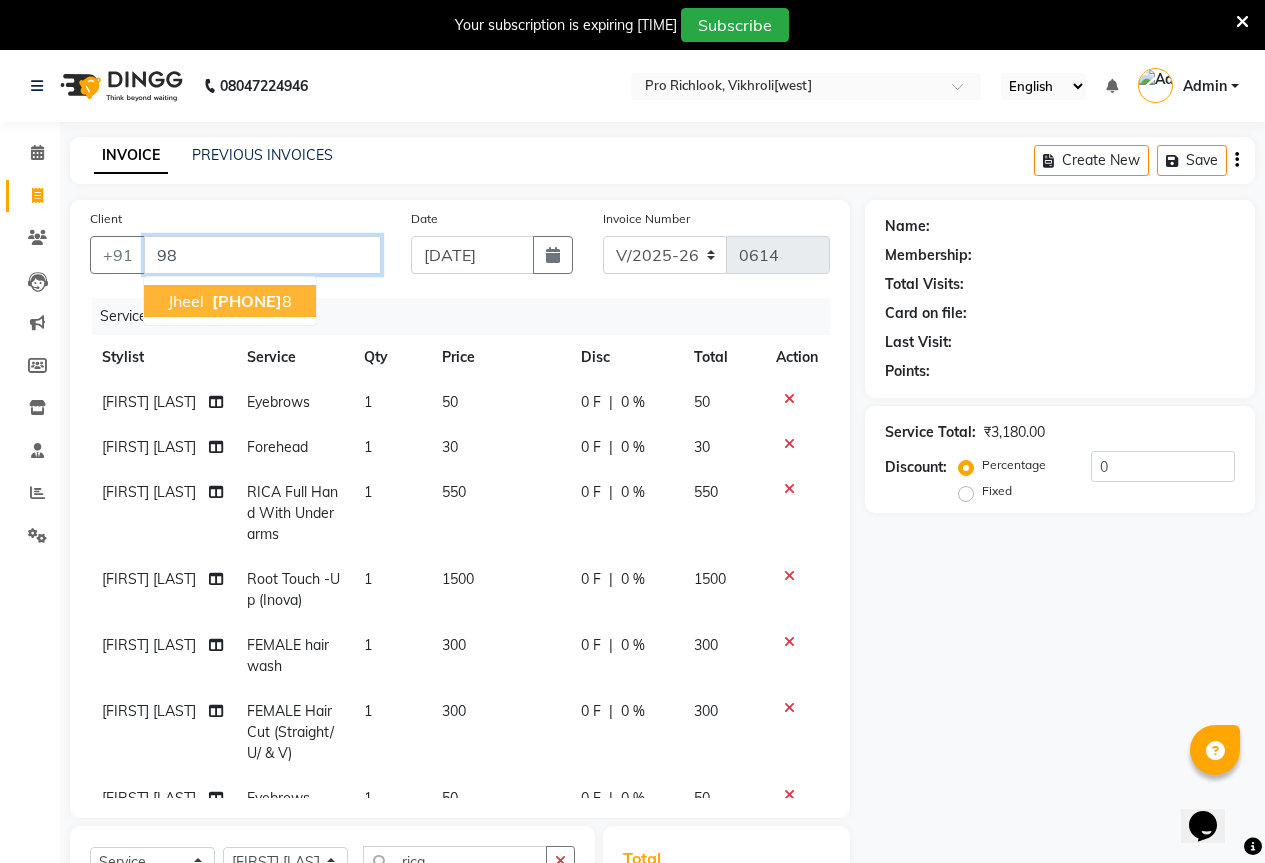 type on "9" 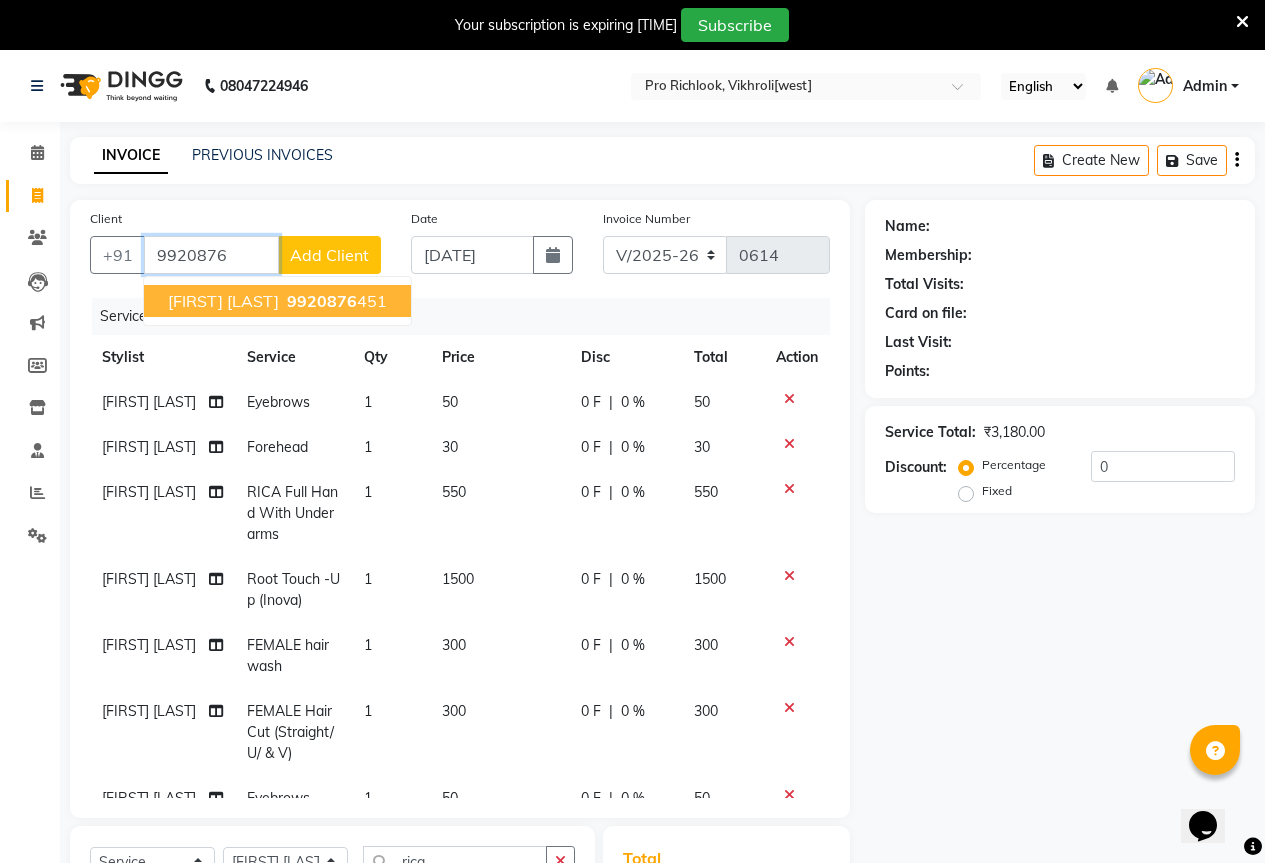 click on "[FIRST] [LAST]" at bounding box center [223, 301] 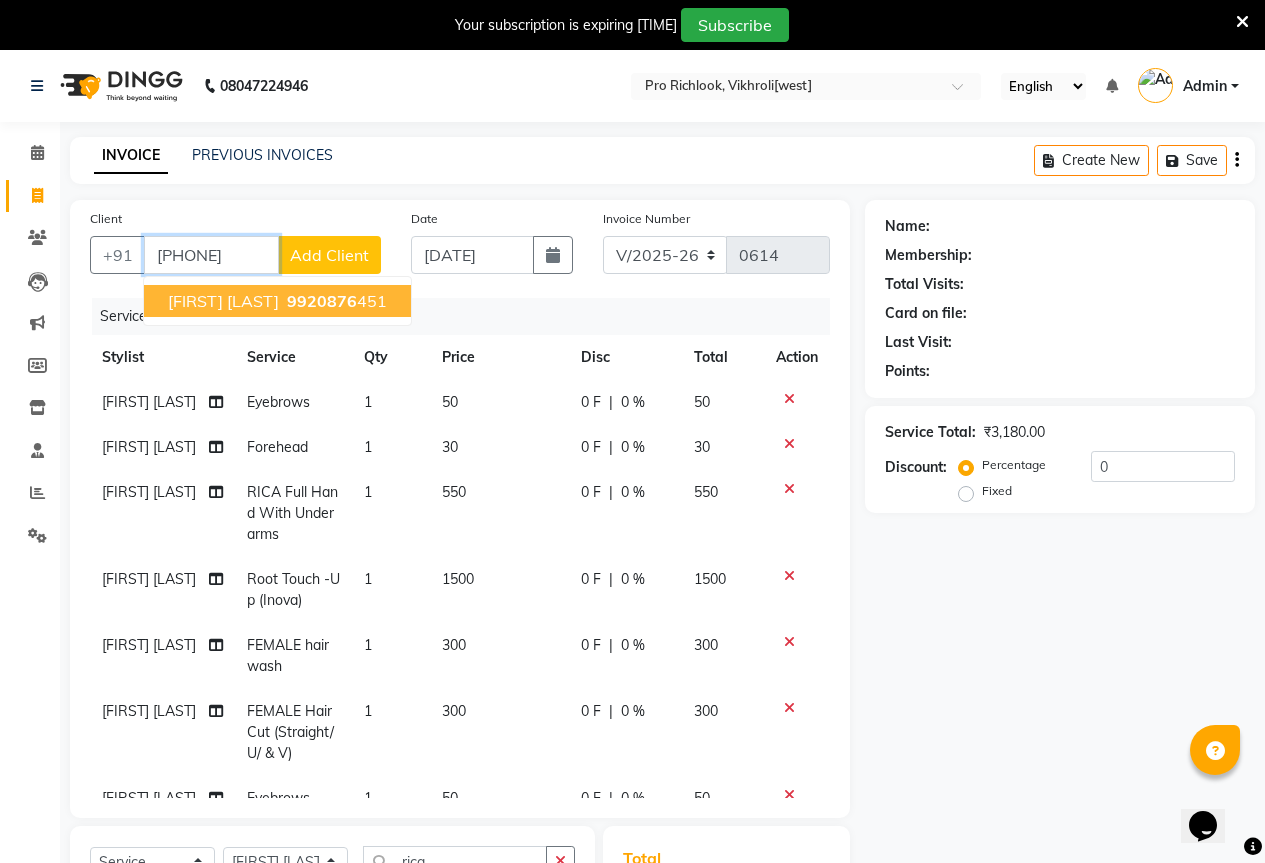type on "[PHONE]" 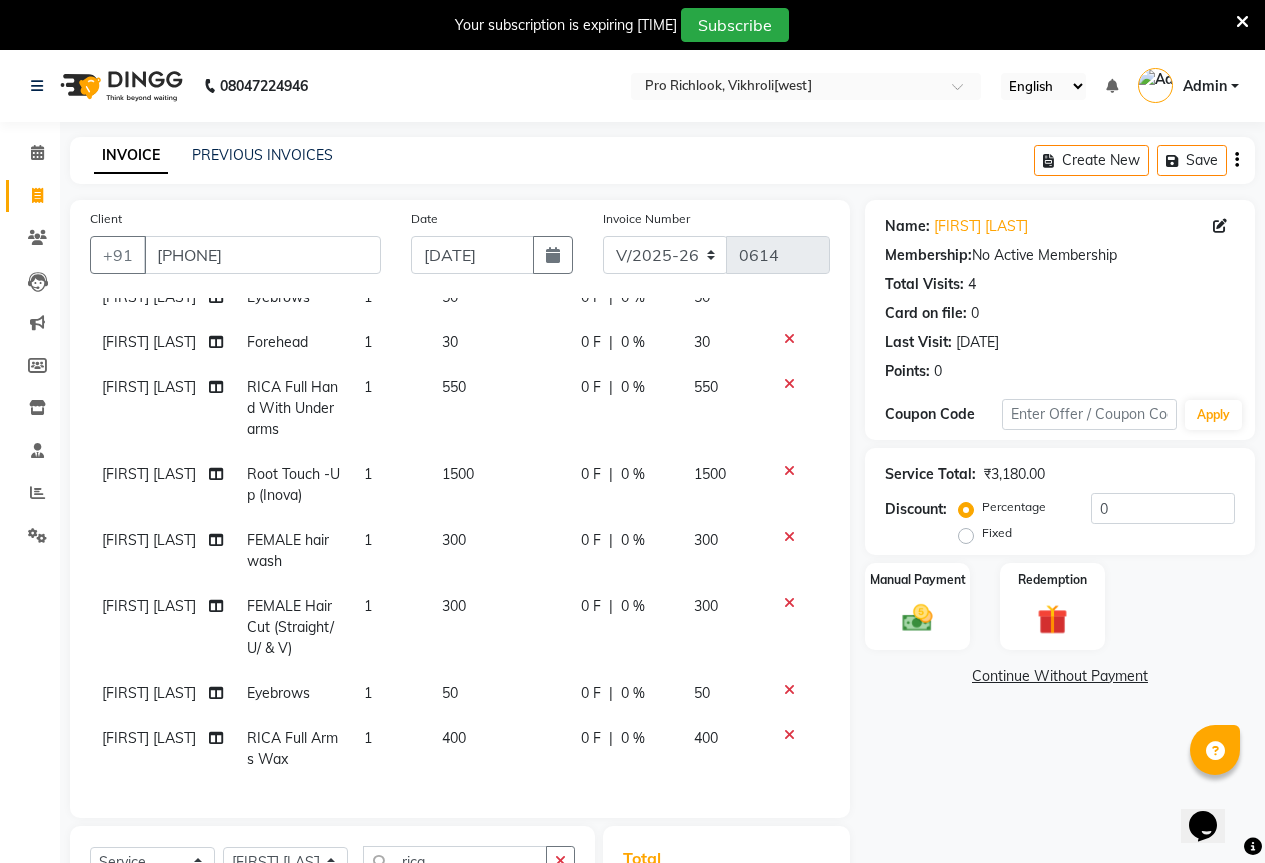 scroll, scrollTop: 120, scrollLeft: 0, axis: vertical 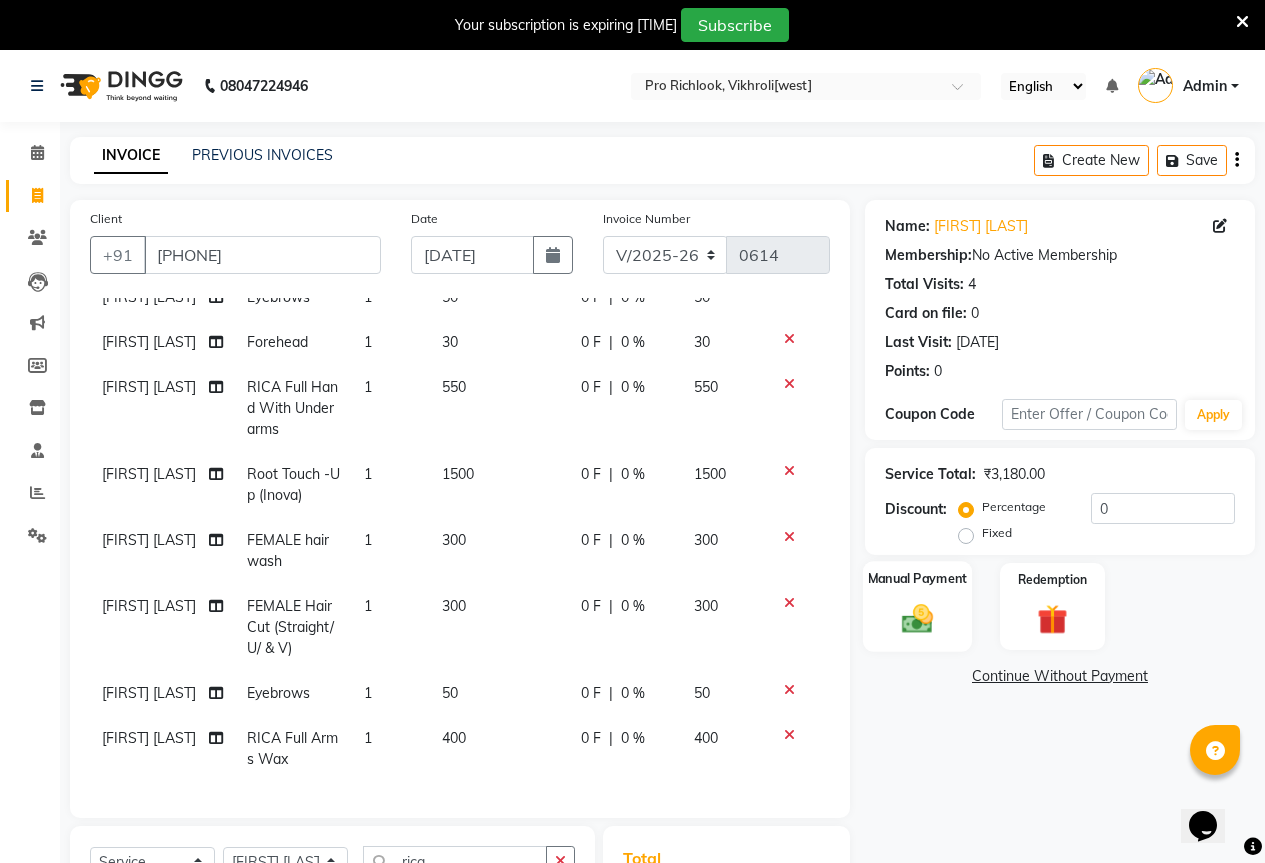 click 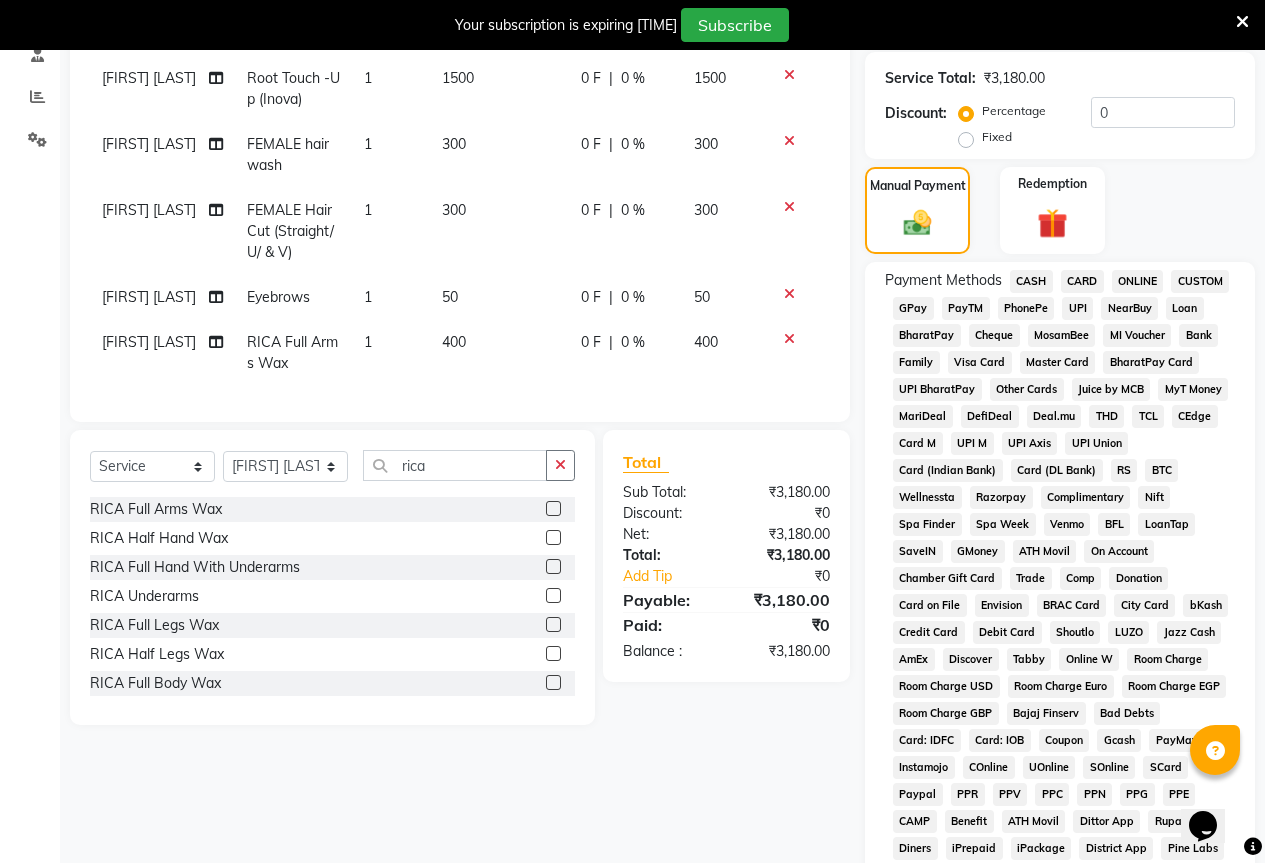 scroll, scrollTop: 400, scrollLeft: 0, axis: vertical 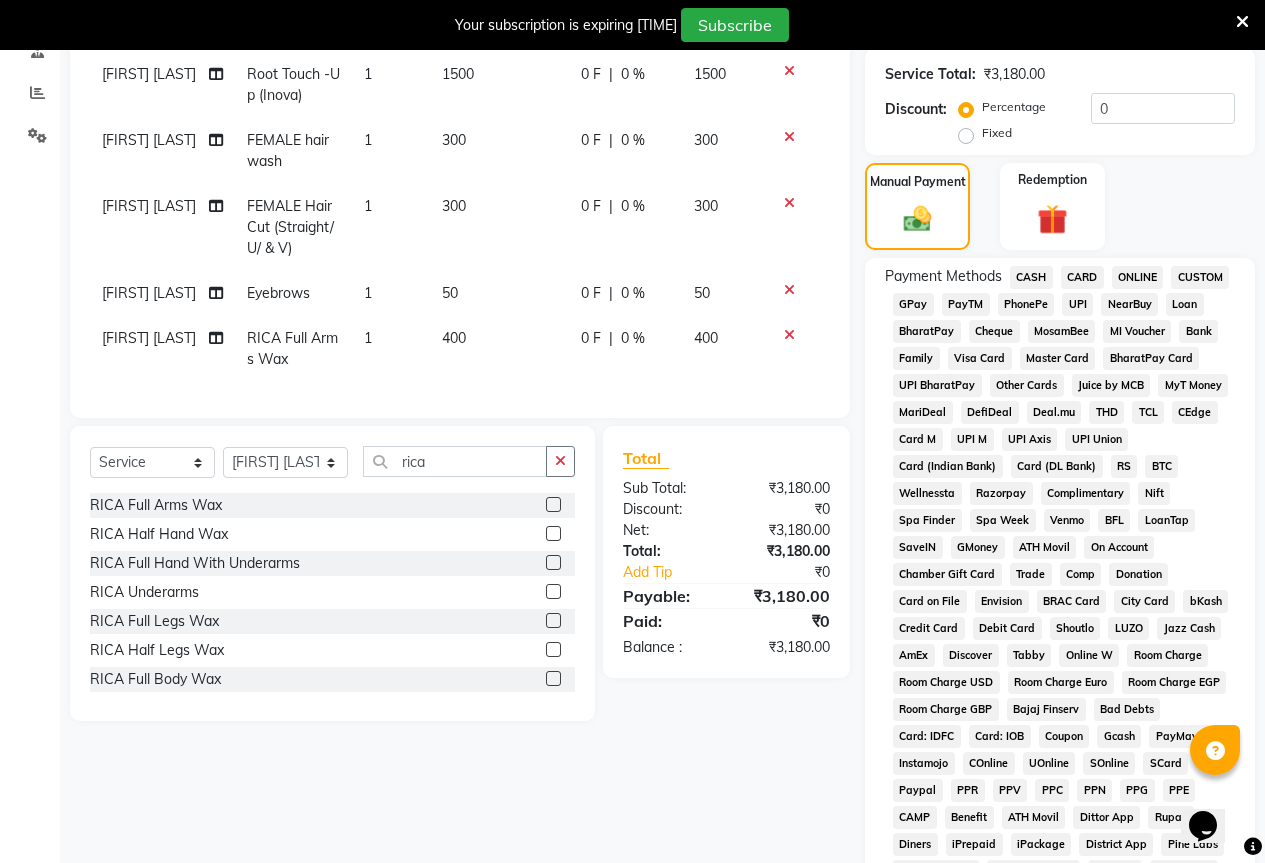 click on "GPay" 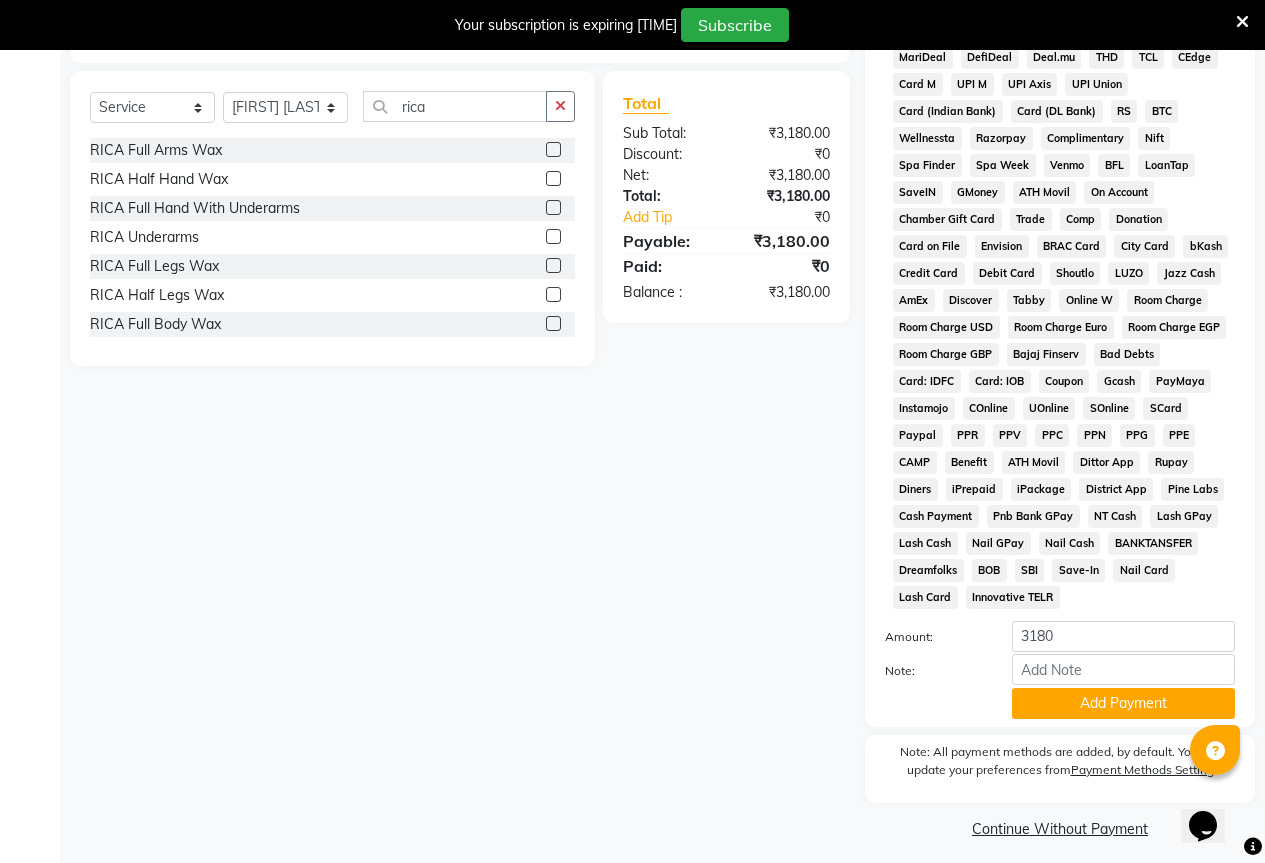 scroll, scrollTop: 766, scrollLeft: 0, axis: vertical 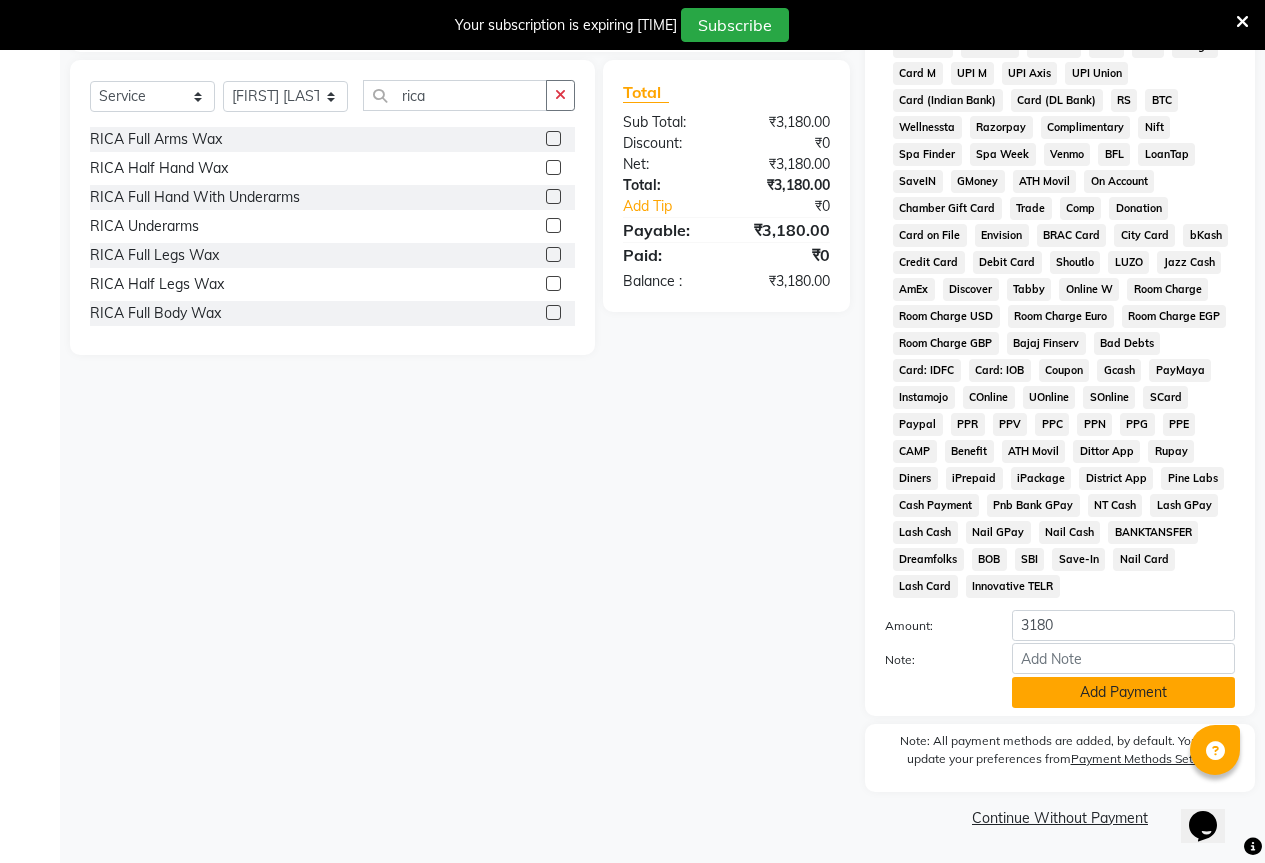 click on "Add Payment" 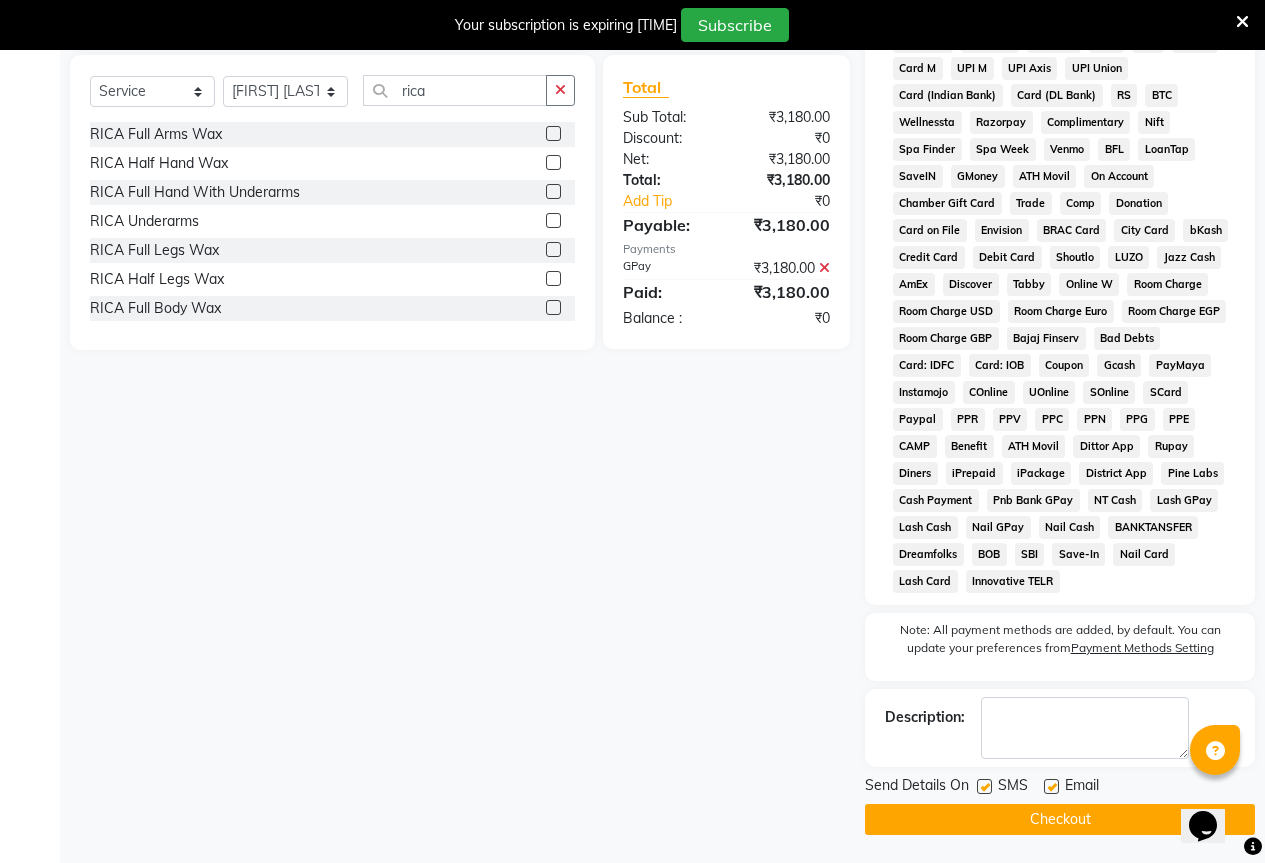 scroll, scrollTop: 773, scrollLeft: 0, axis: vertical 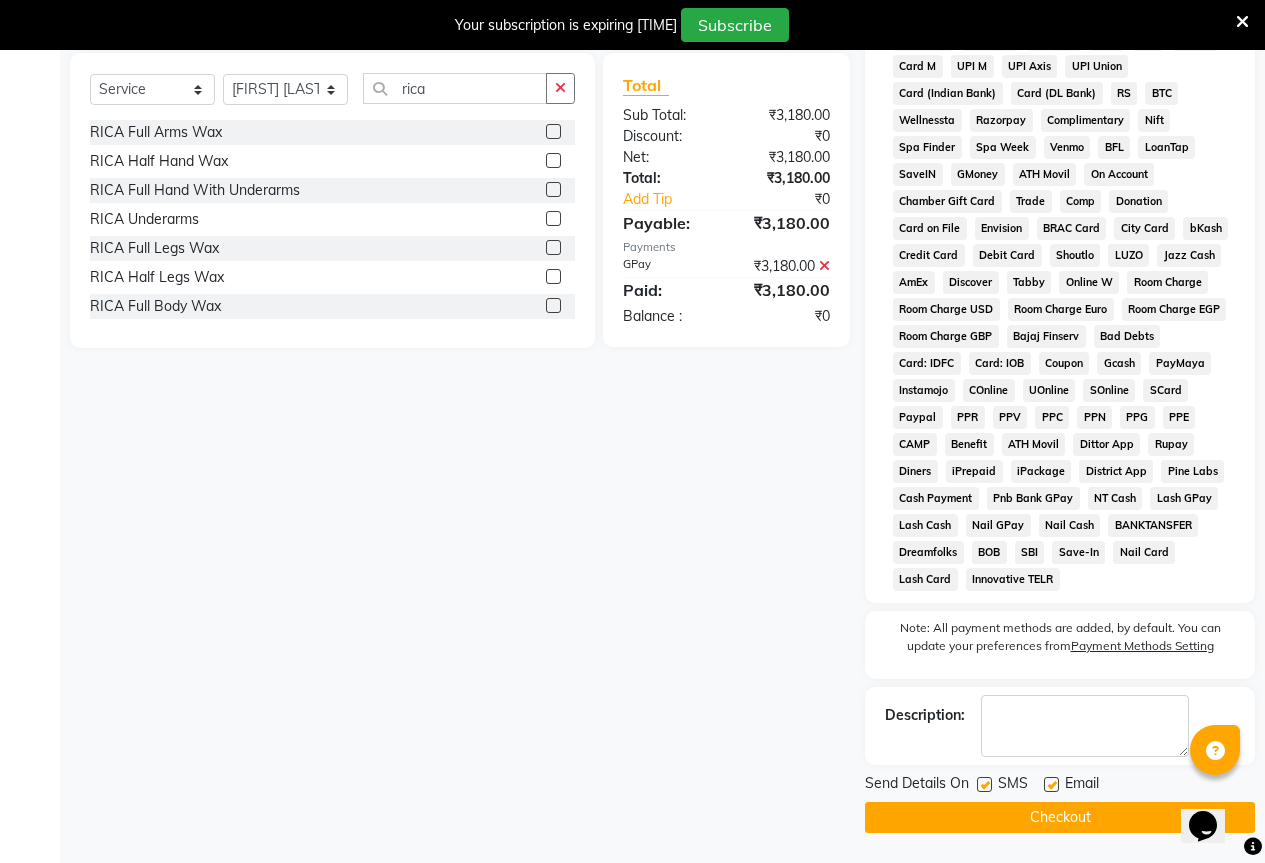 click on "Checkout" 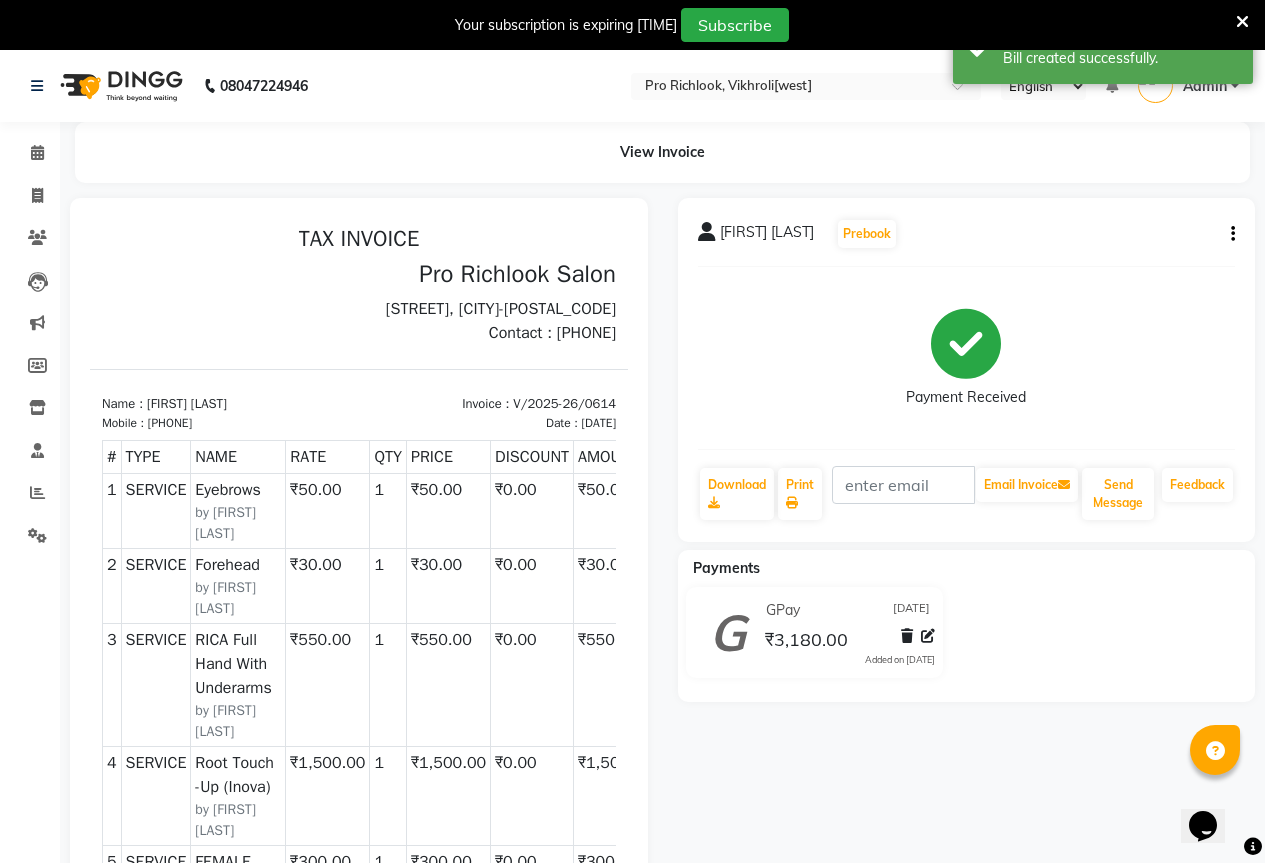 scroll, scrollTop: 31, scrollLeft: 0, axis: vertical 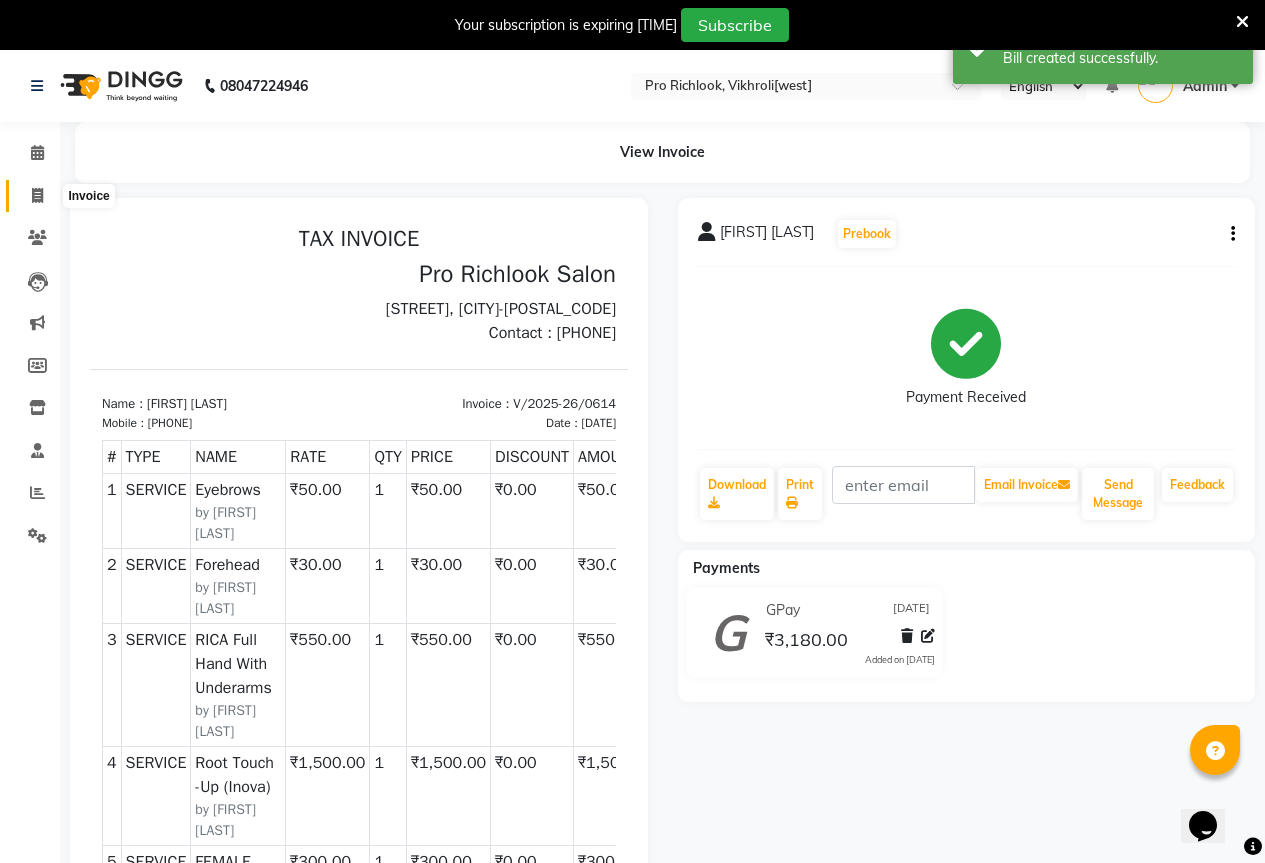 click 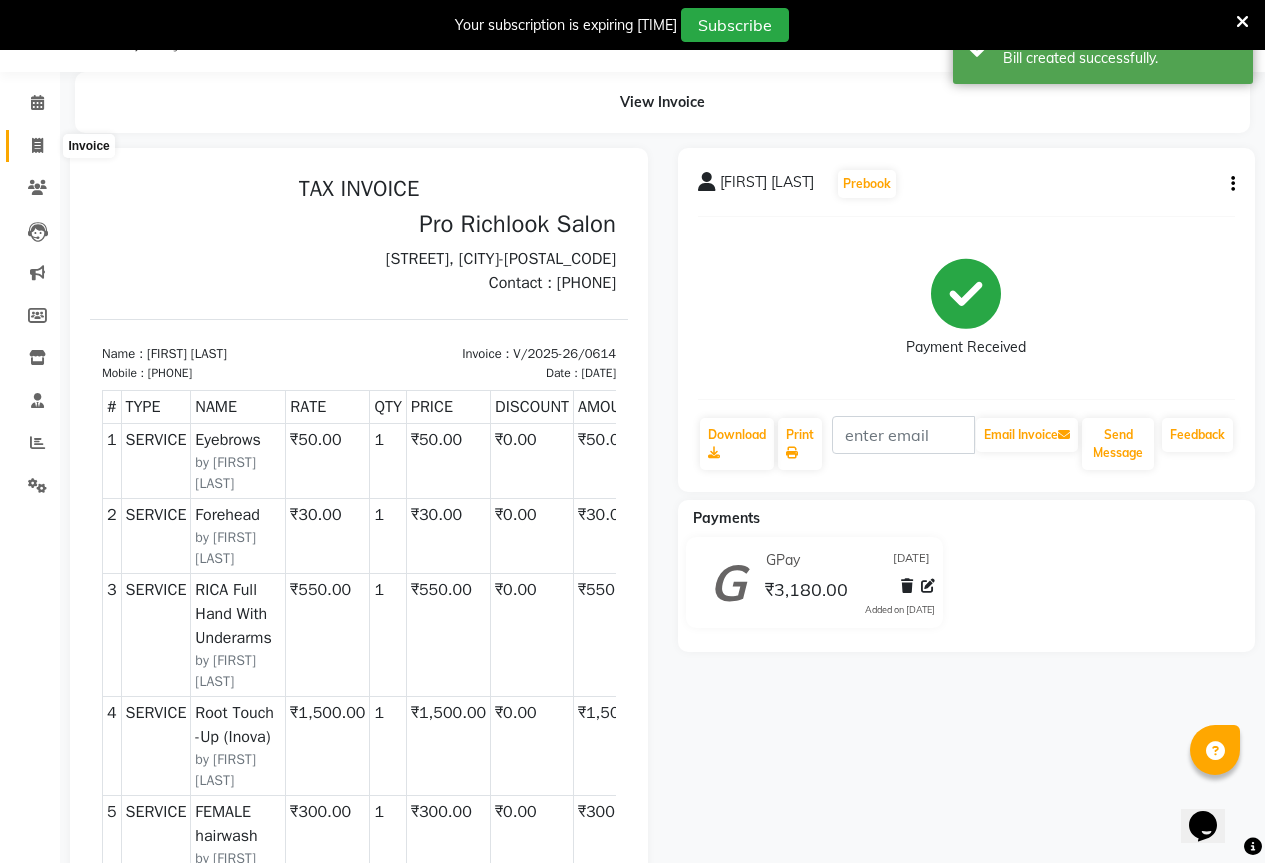 select on "6670" 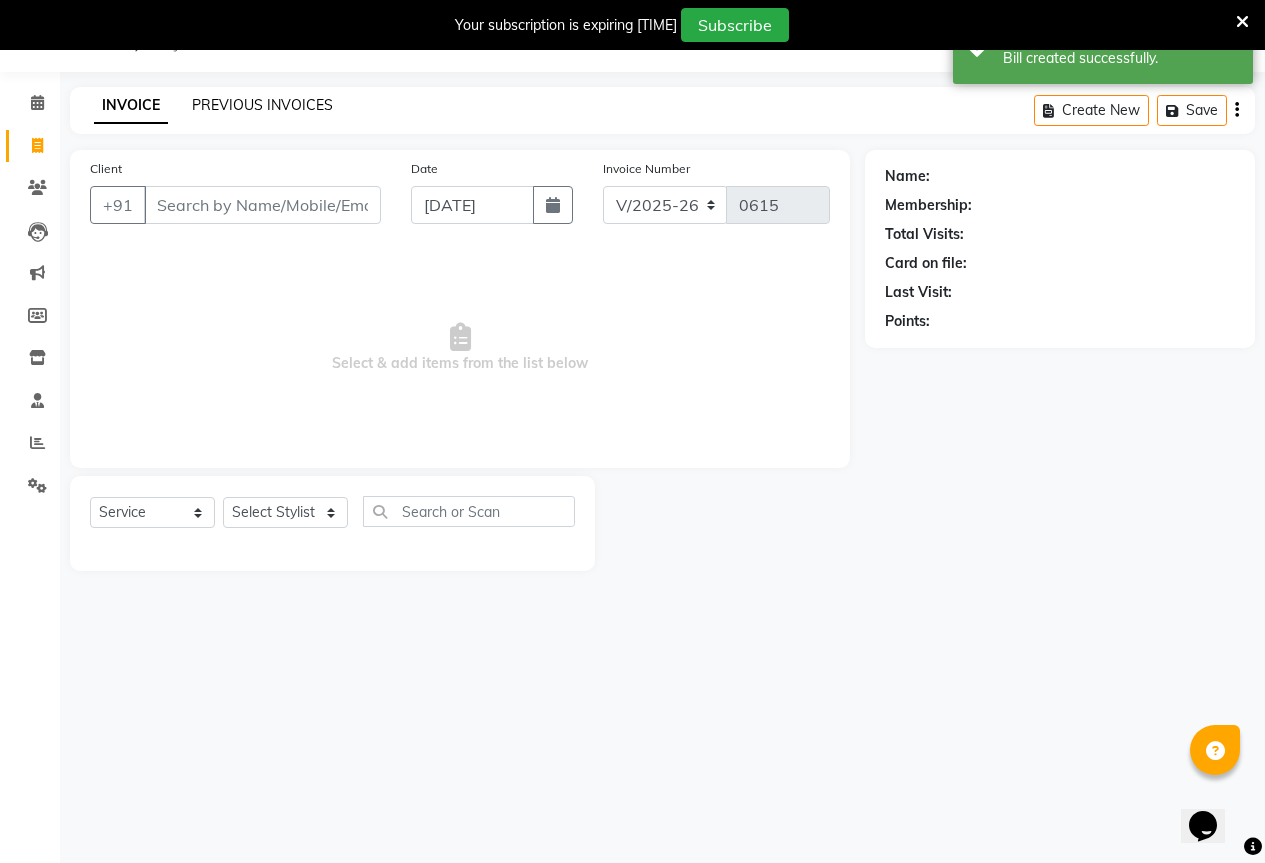 click on "PREVIOUS INVOICES" 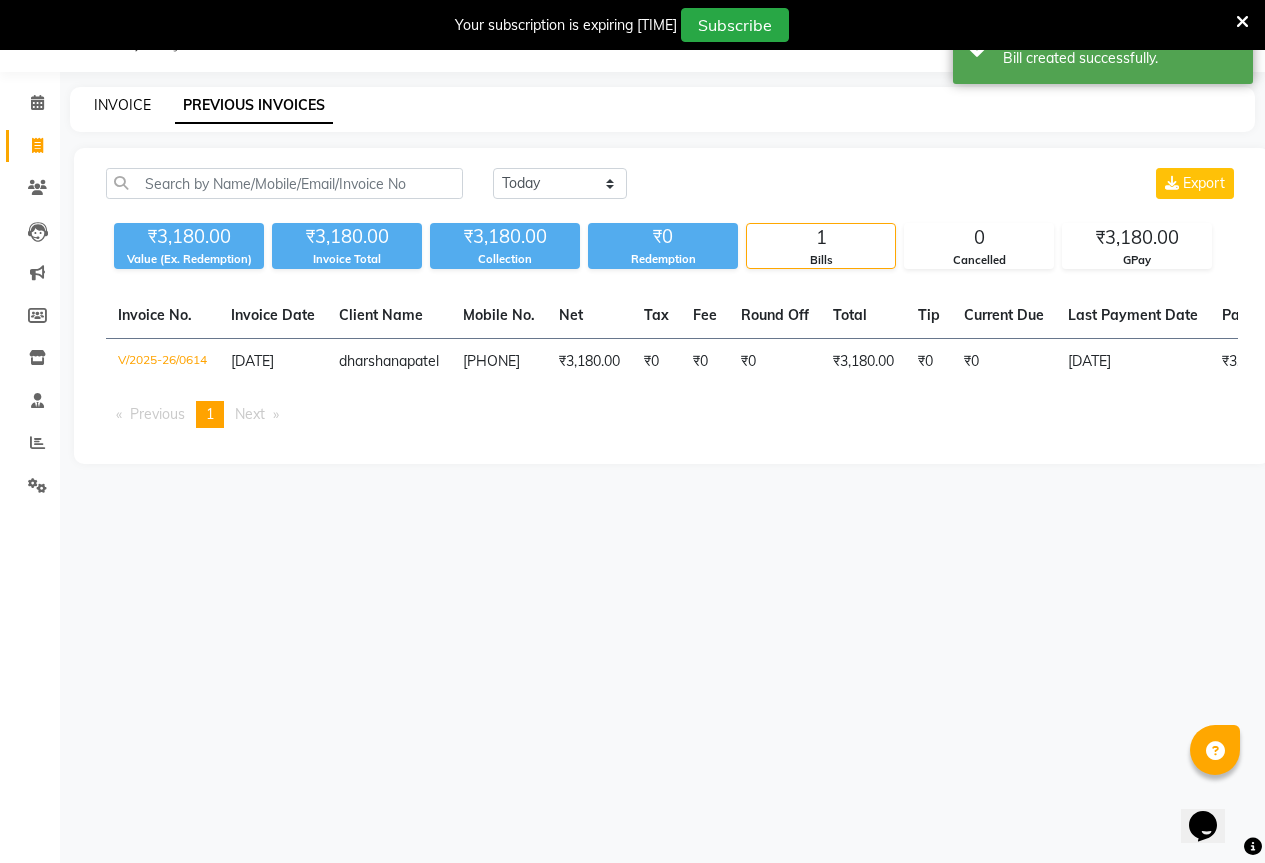 click on "INVOICE" 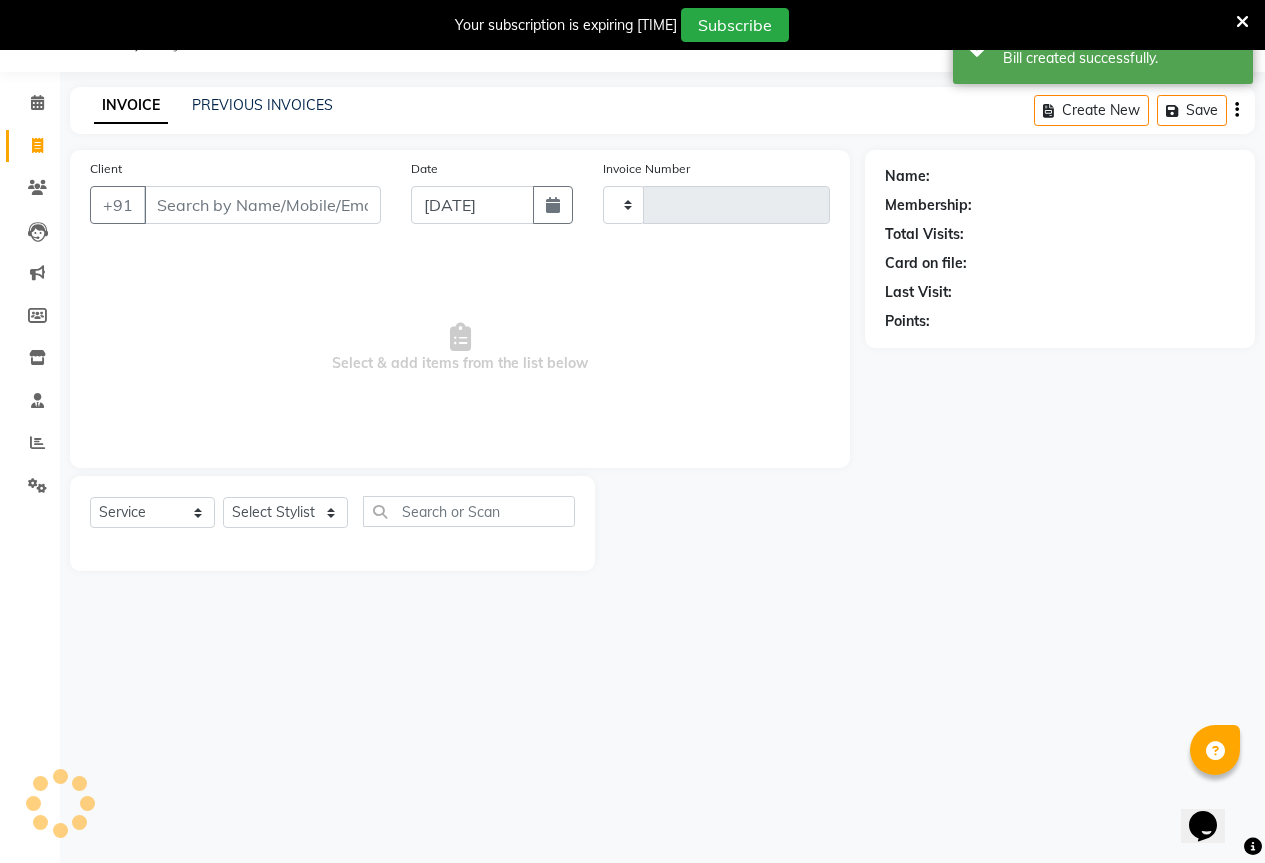 type on "0615" 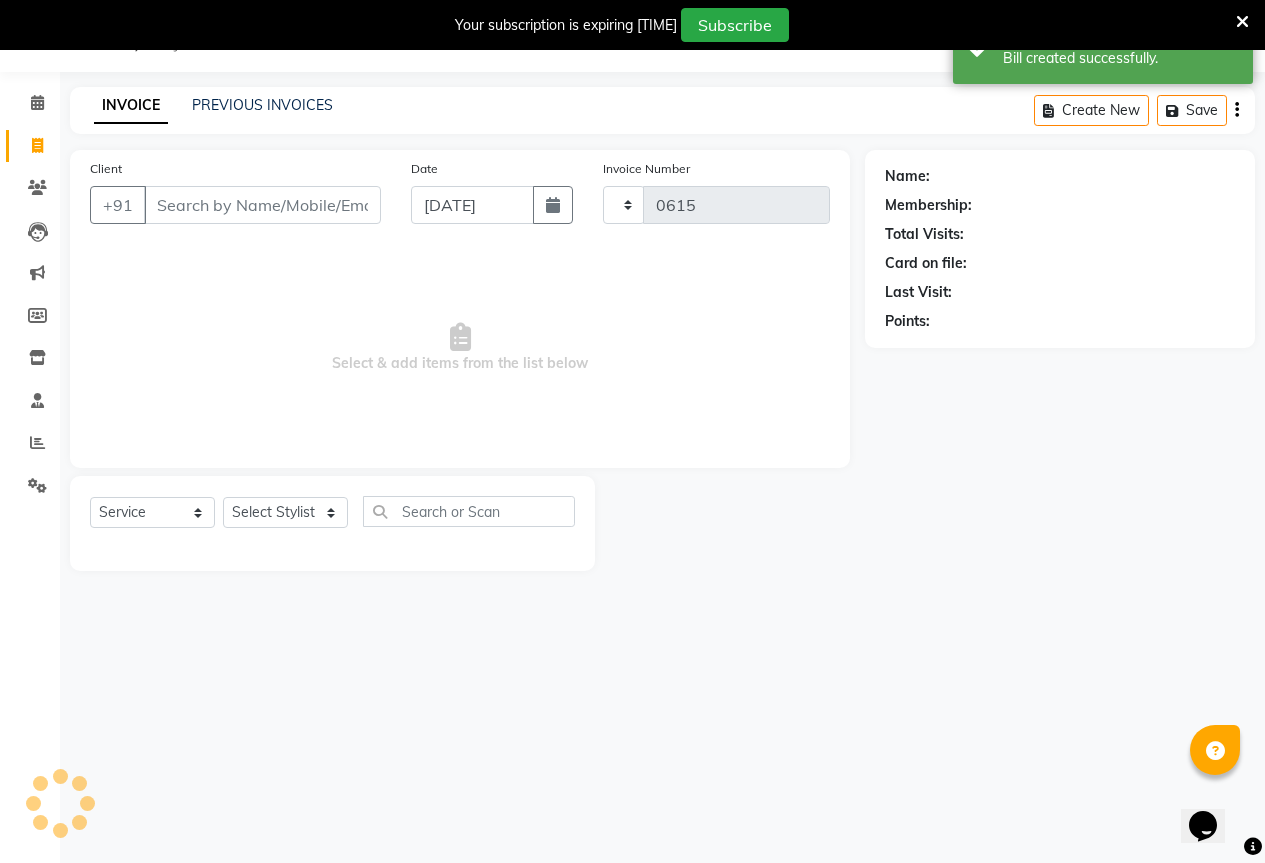 select on "6670" 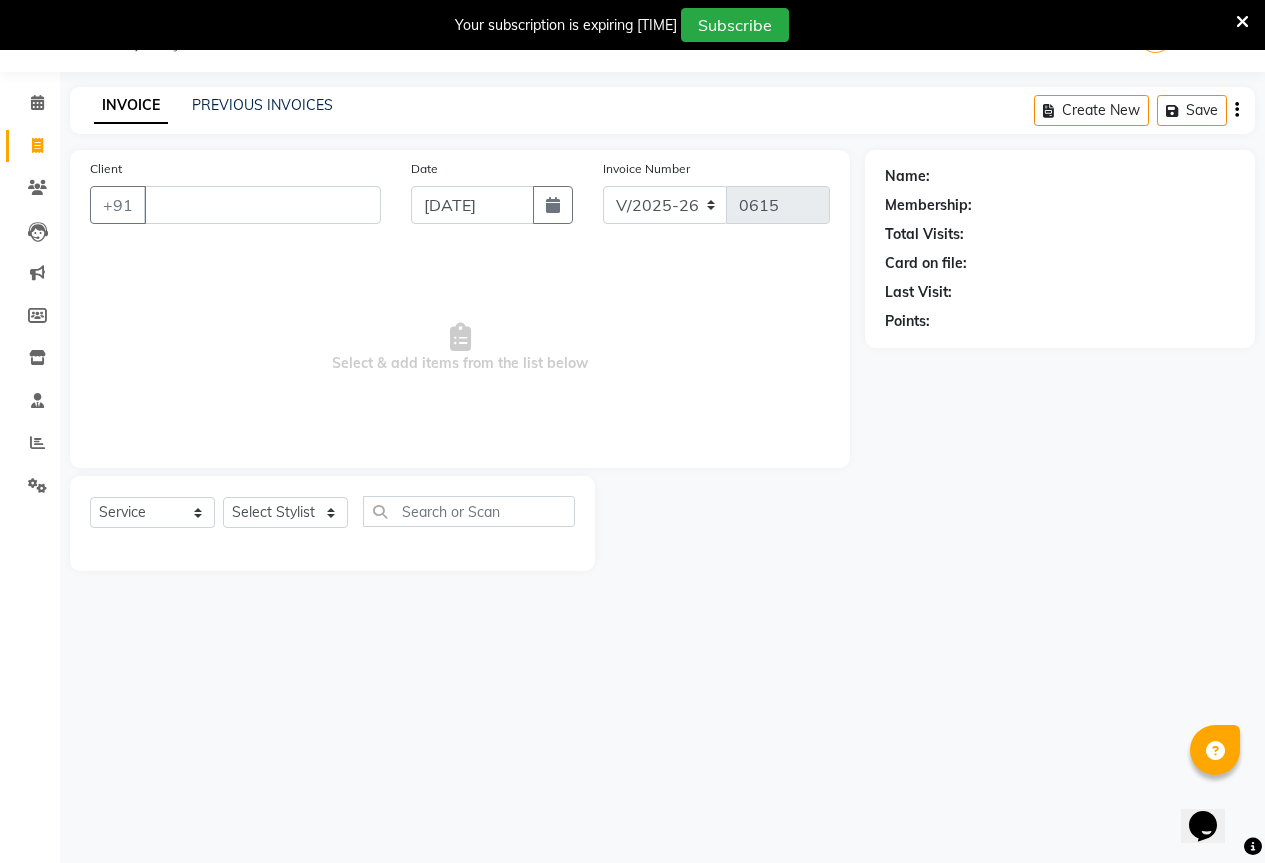 type 